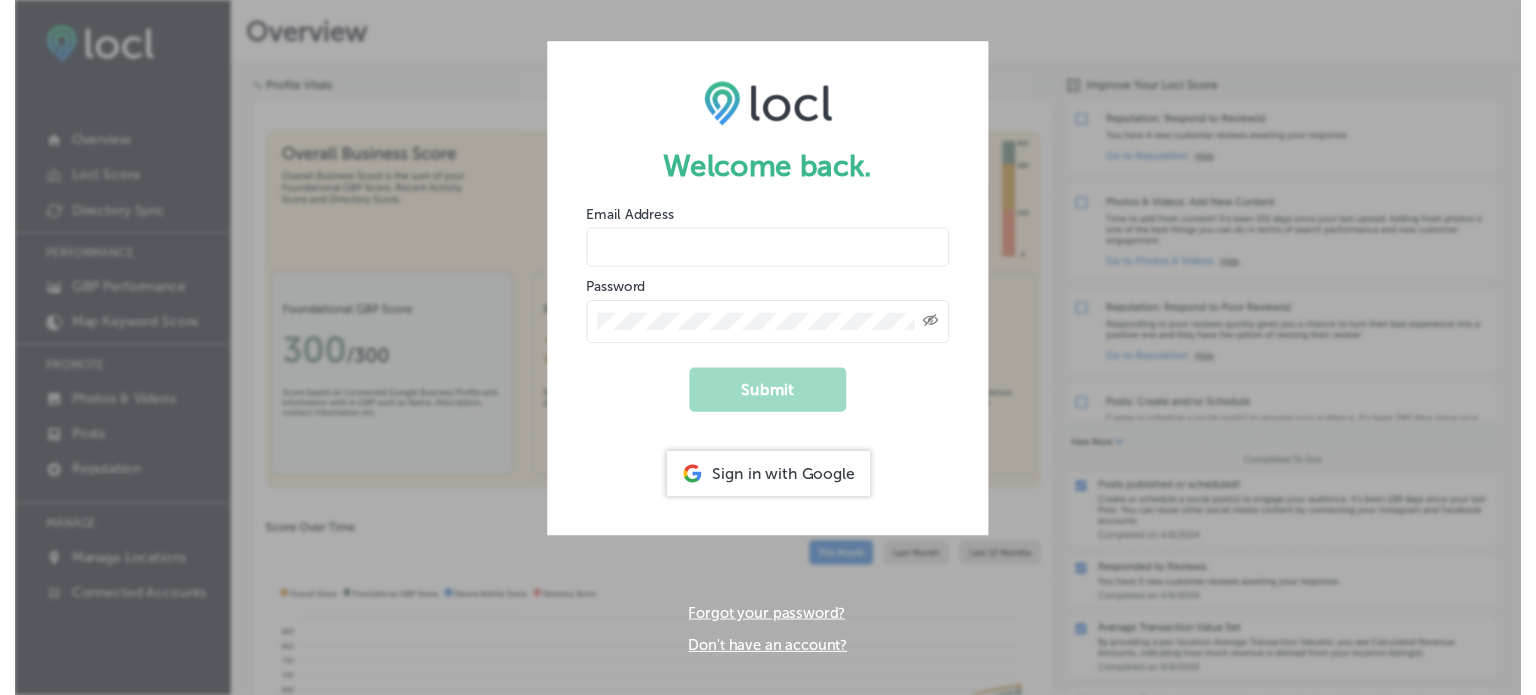 scroll, scrollTop: 0, scrollLeft: 0, axis: both 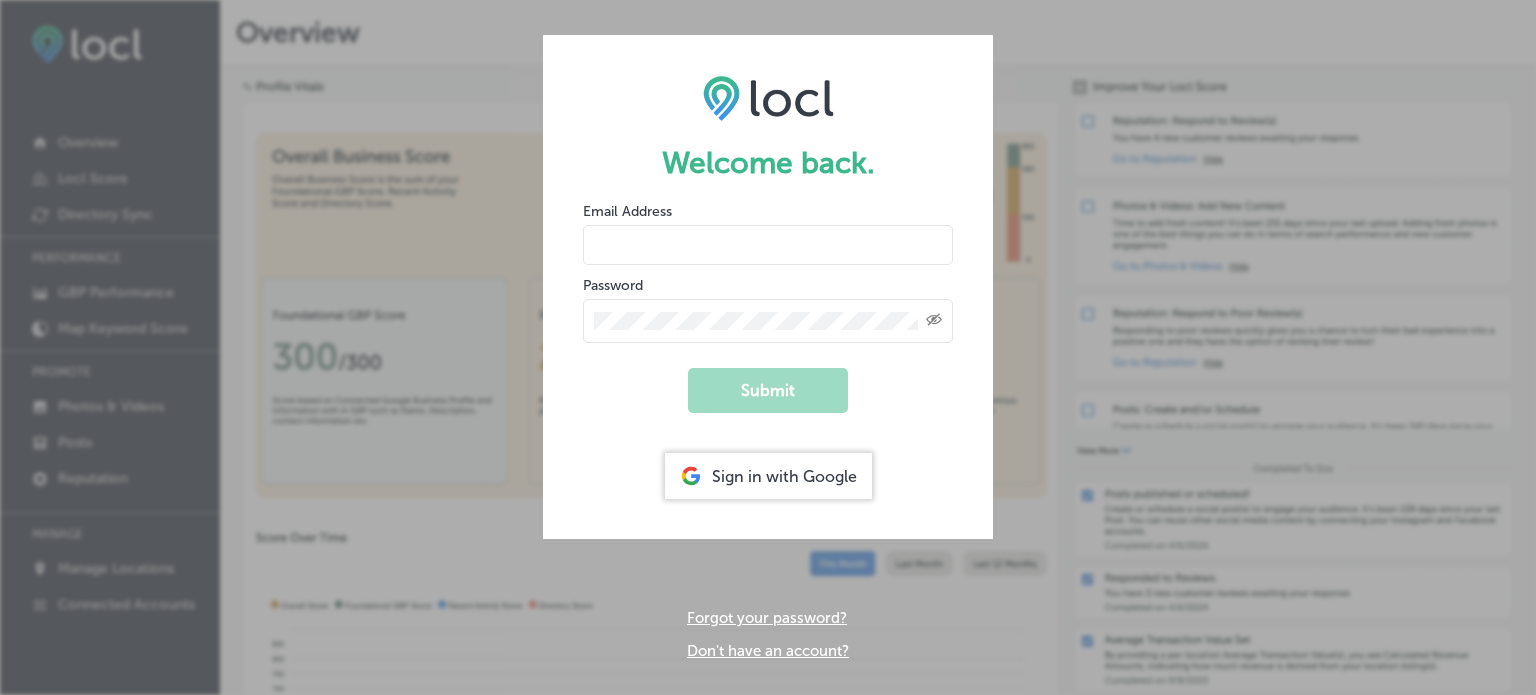 click at bounding box center [768, 245] 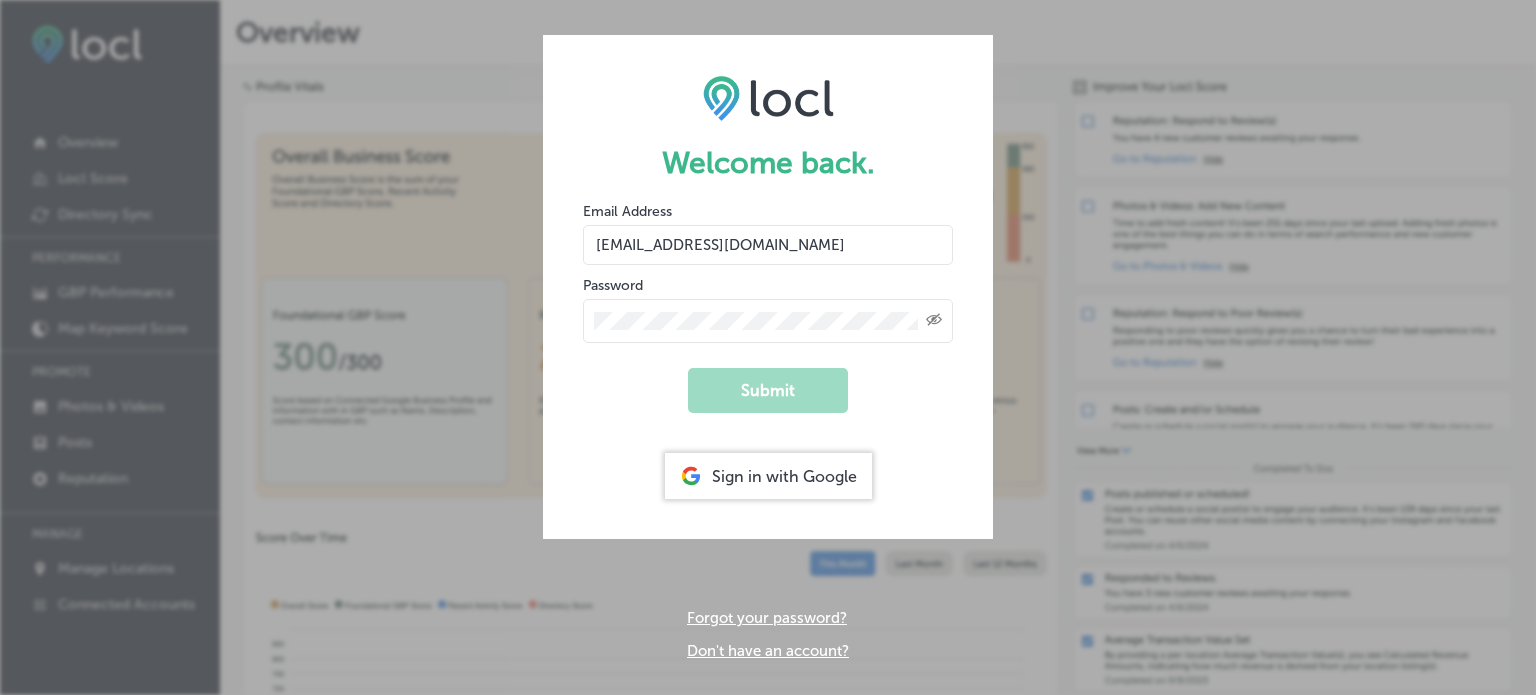 type on "marketing@scarboroughfairshop.com" 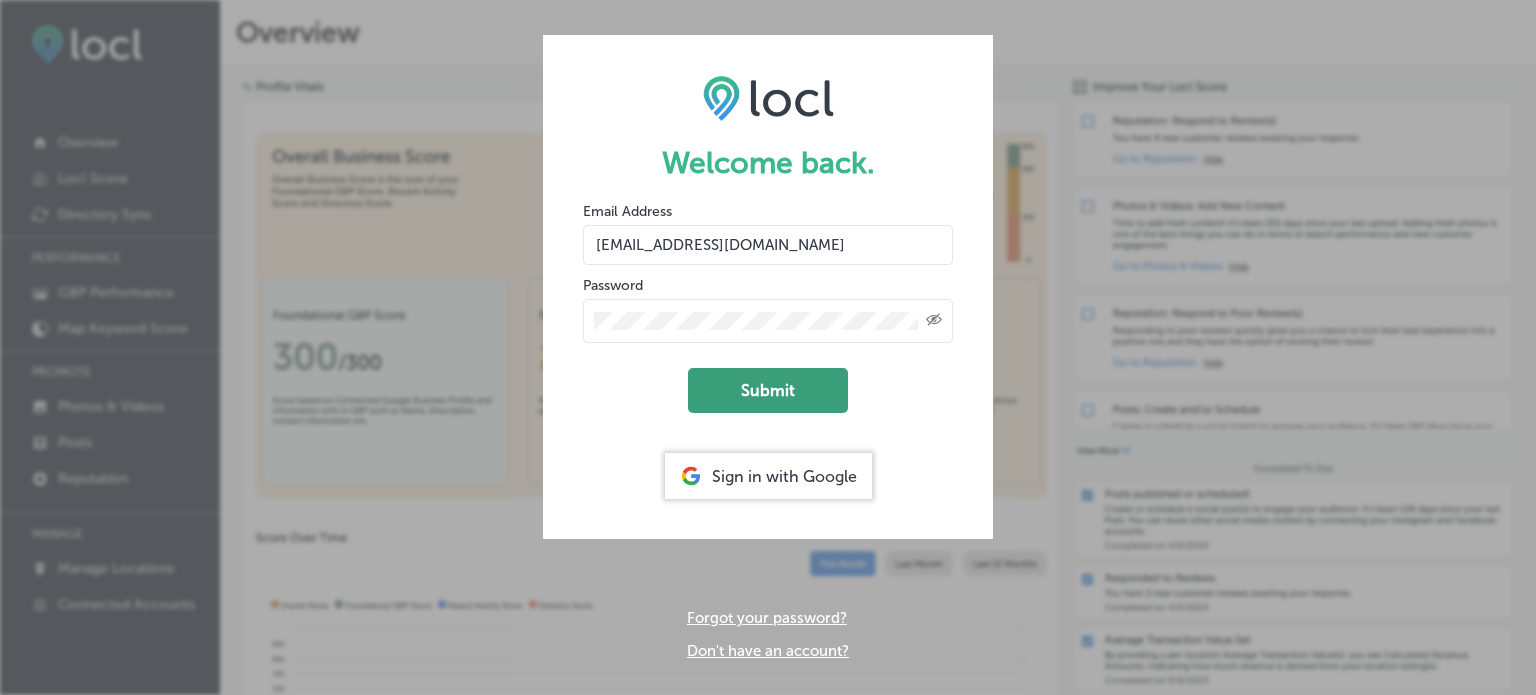 click on "Submit" 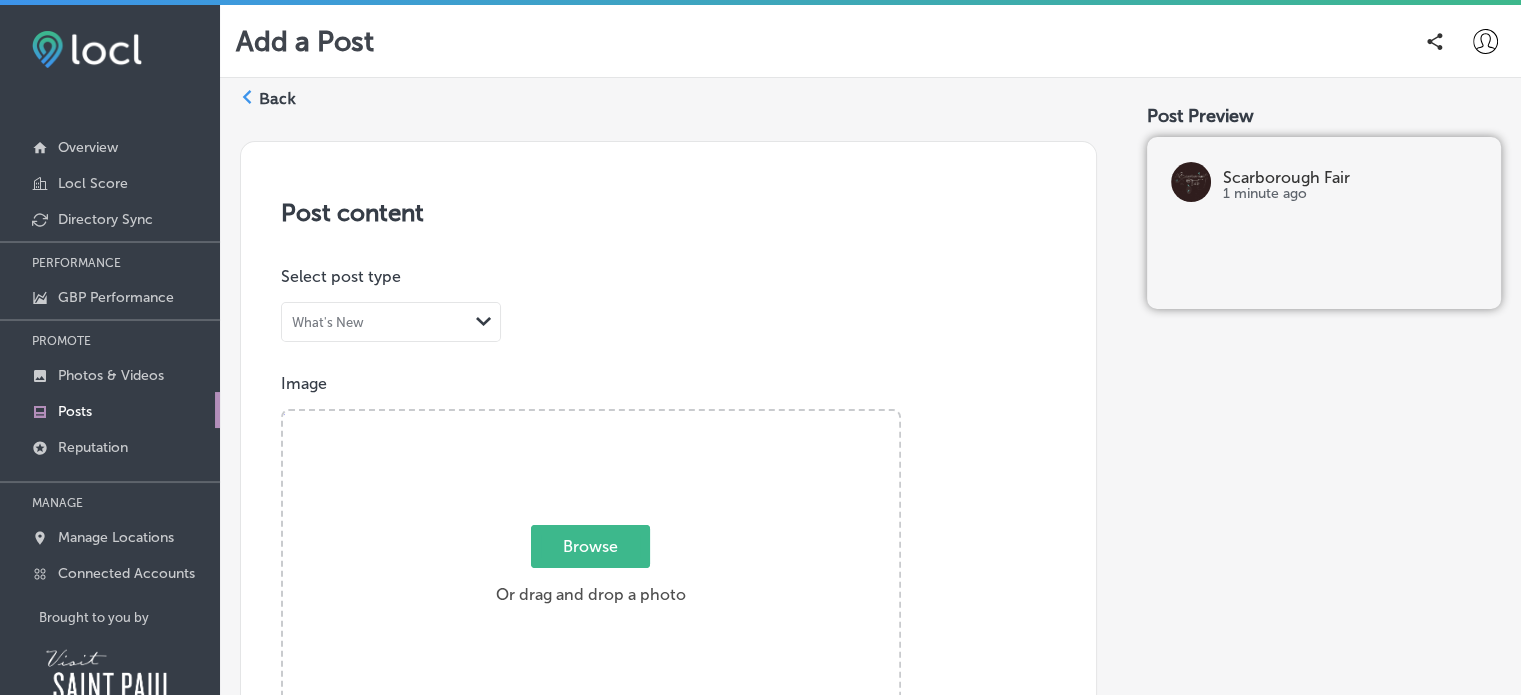 click on "Browse" at bounding box center (590, 546) 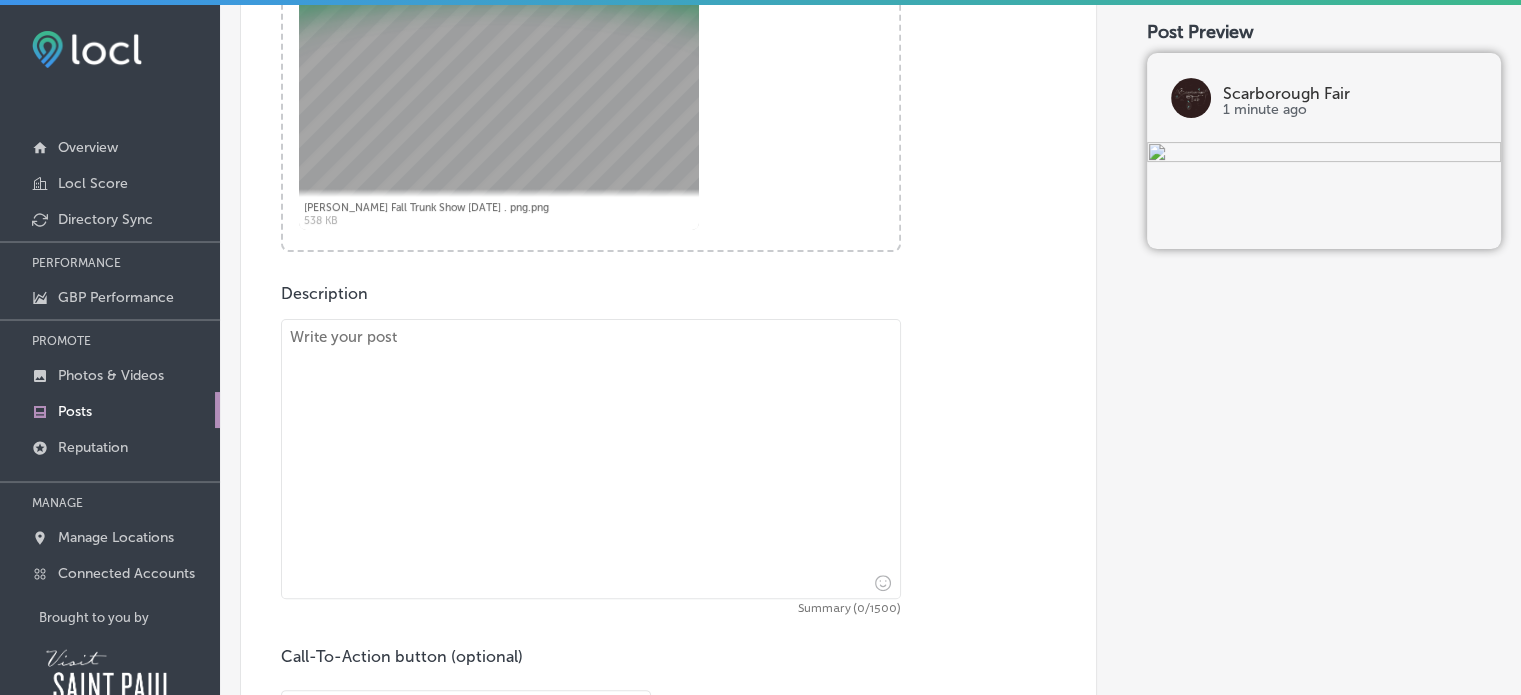 scroll, scrollTop: 476, scrollLeft: 0, axis: vertical 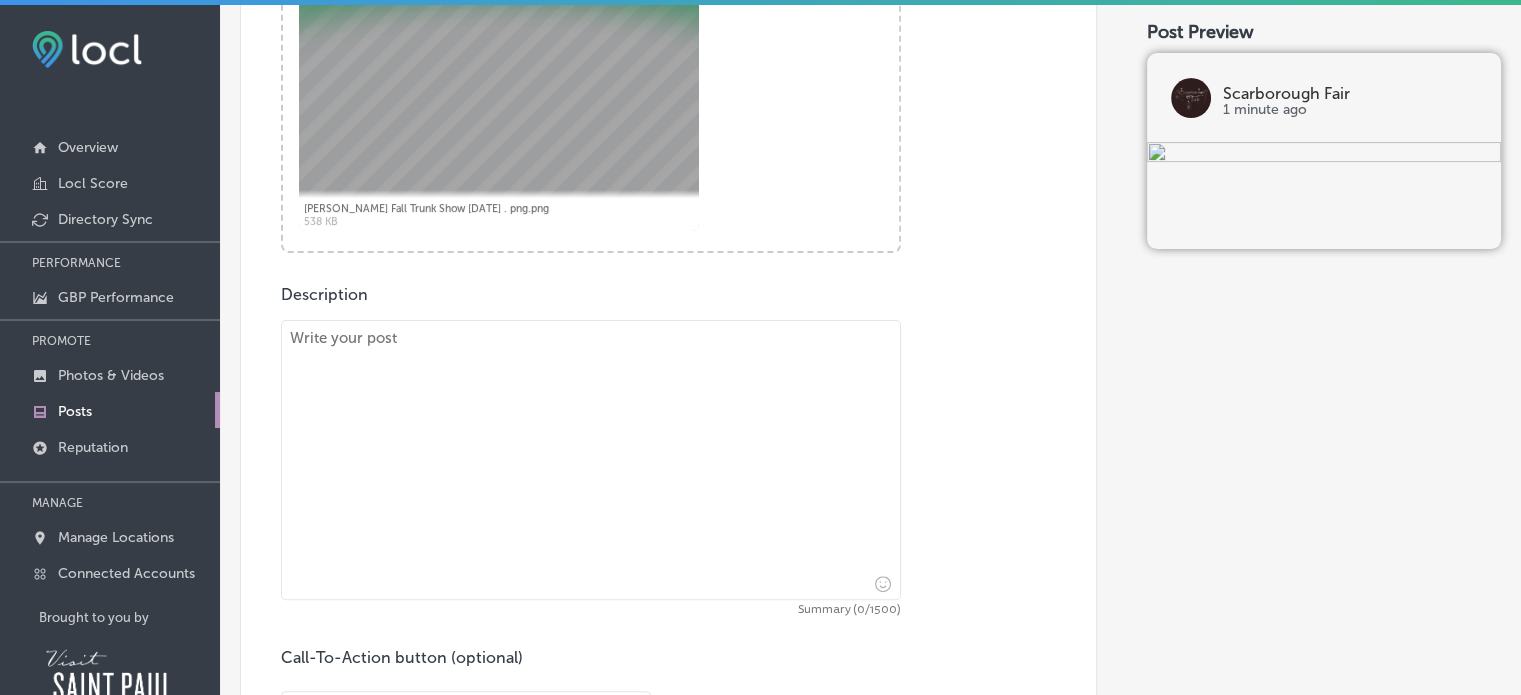 click at bounding box center (591, 460) 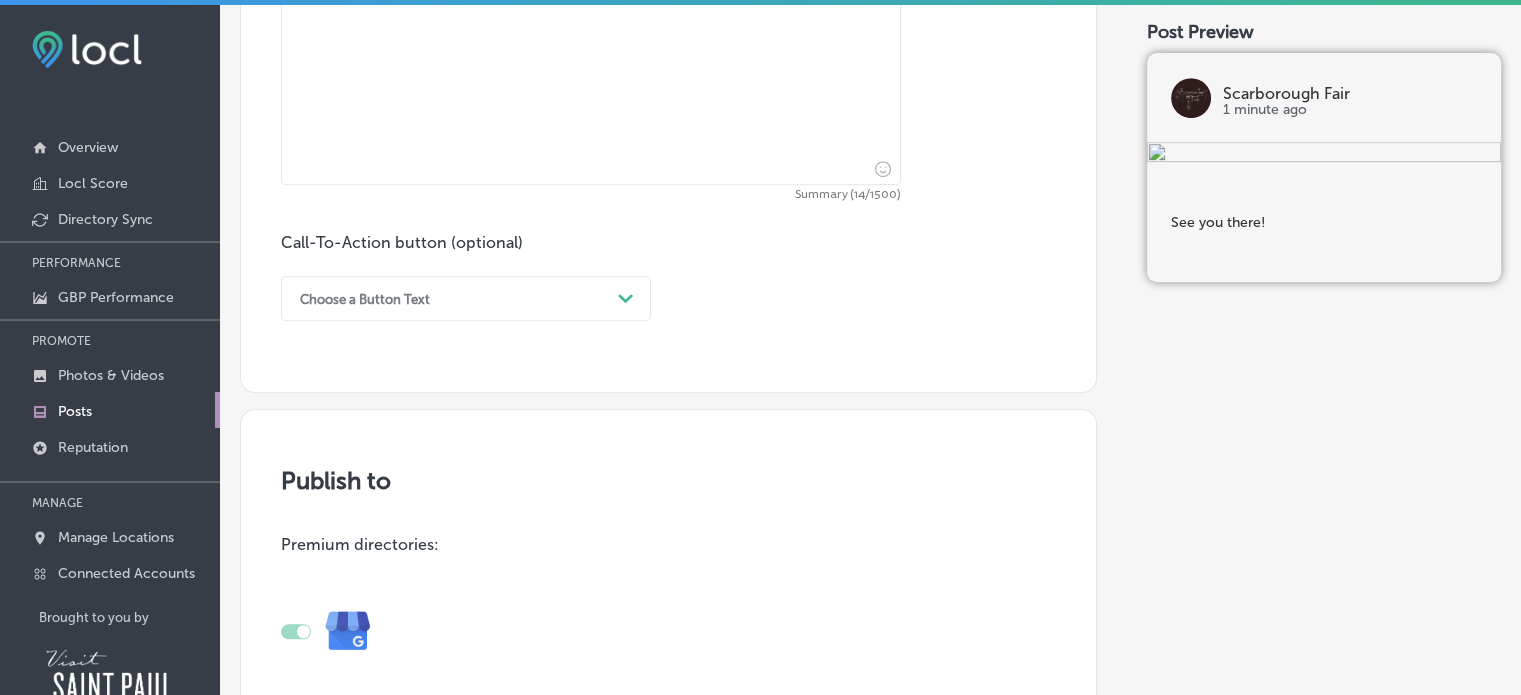 scroll, scrollTop: 916, scrollLeft: 0, axis: vertical 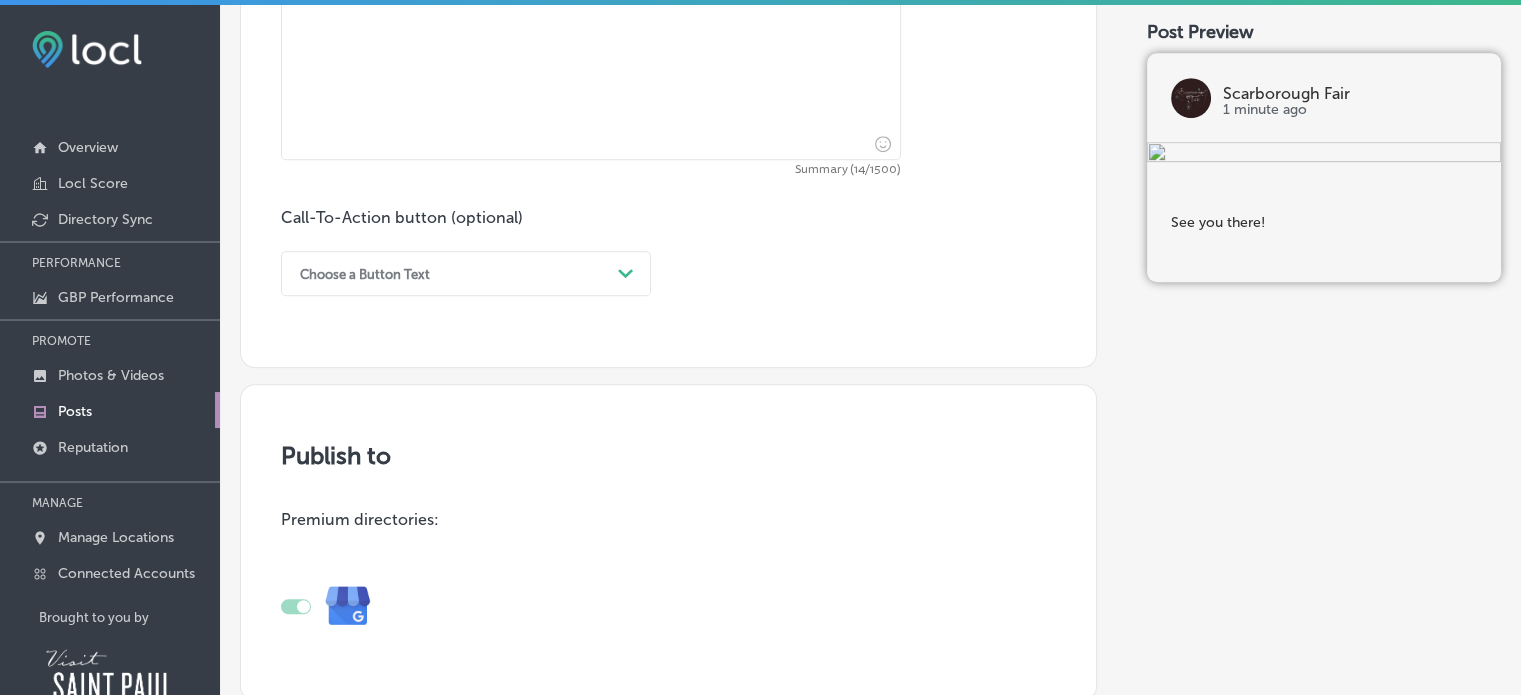 type on "See you there!" 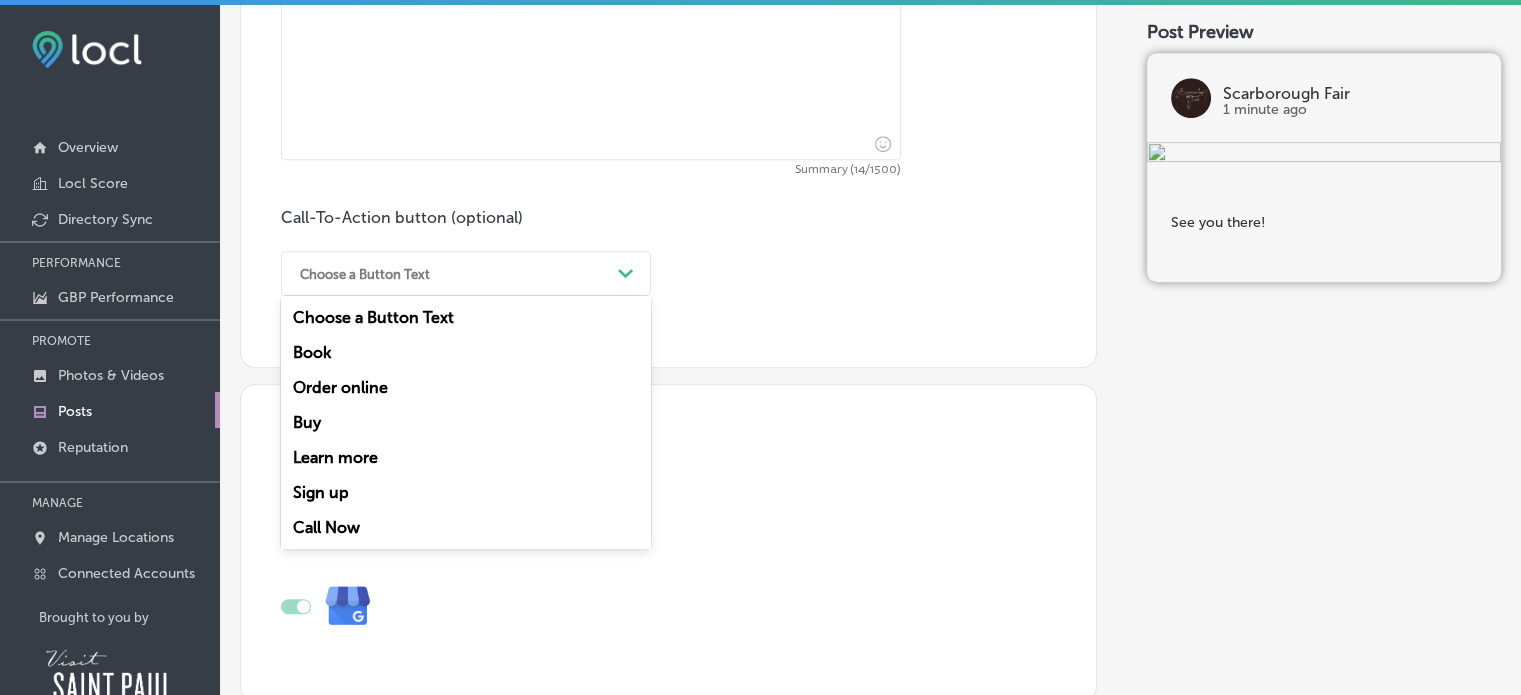 click on "Path
Created with Sketch." at bounding box center (626, 274) 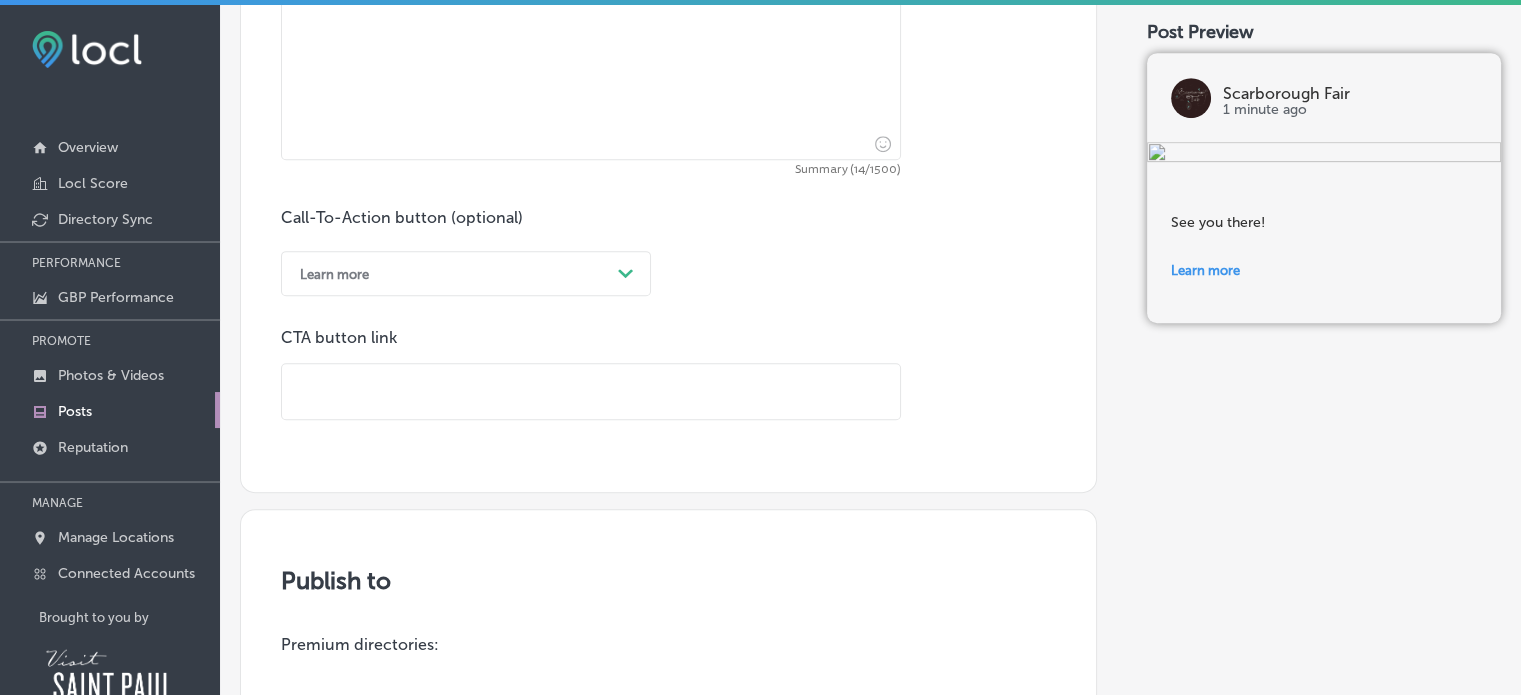 click at bounding box center (591, 391) 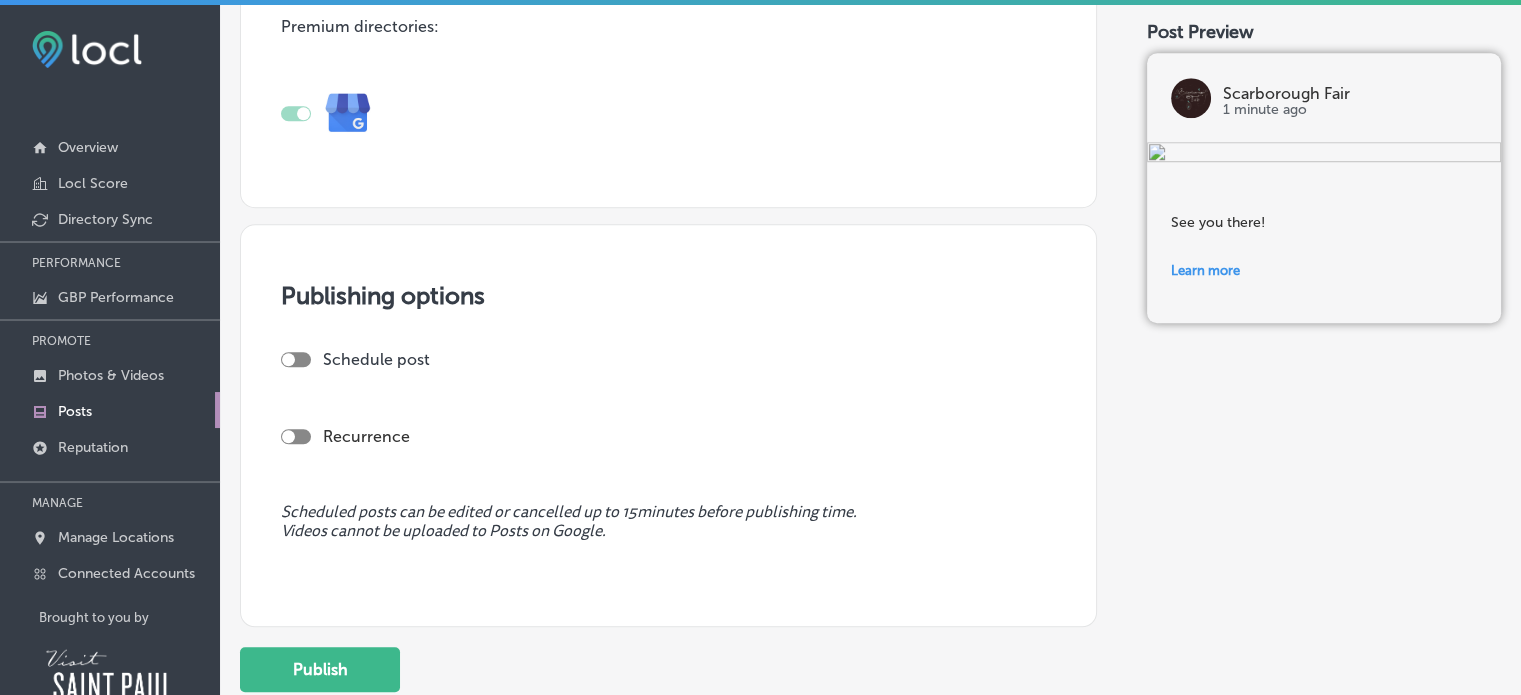 scroll, scrollTop: 1684, scrollLeft: 0, axis: vertical 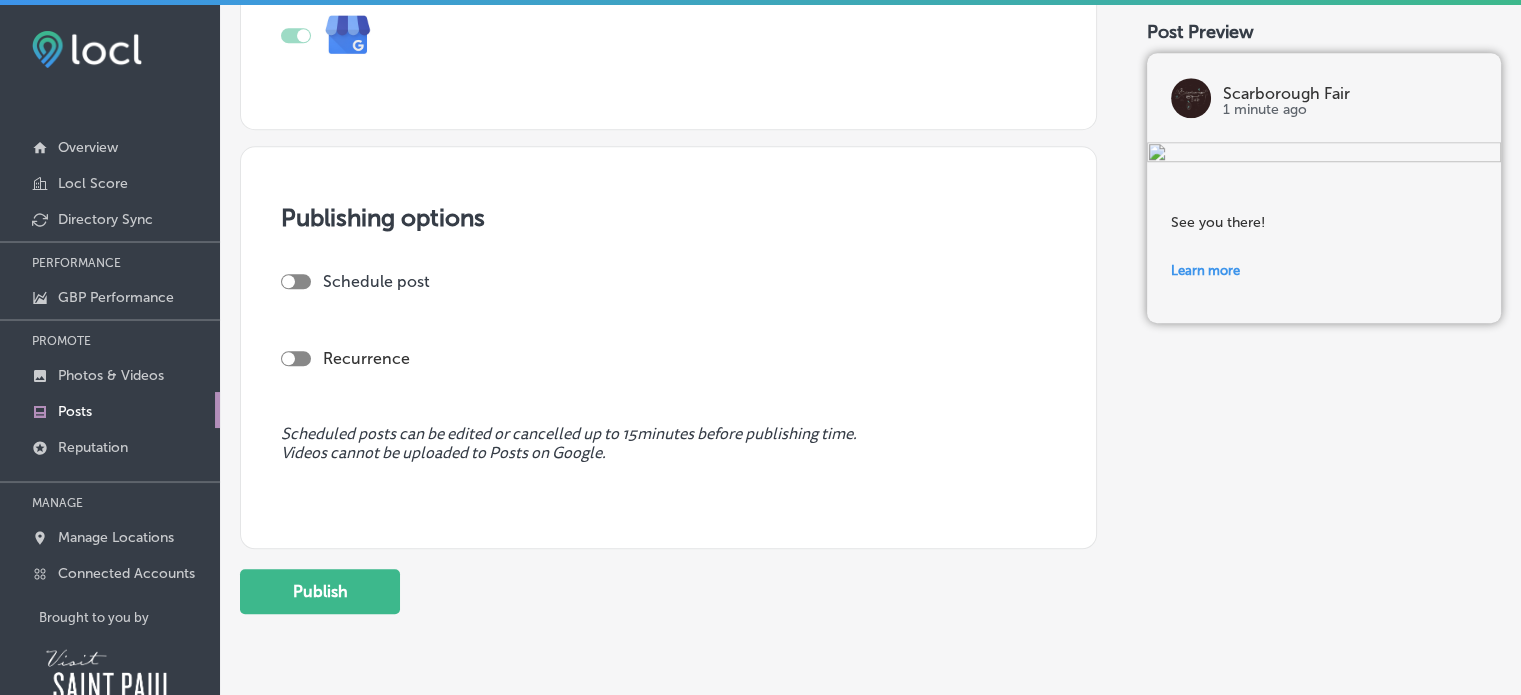 click at bounding box center (296, 281) 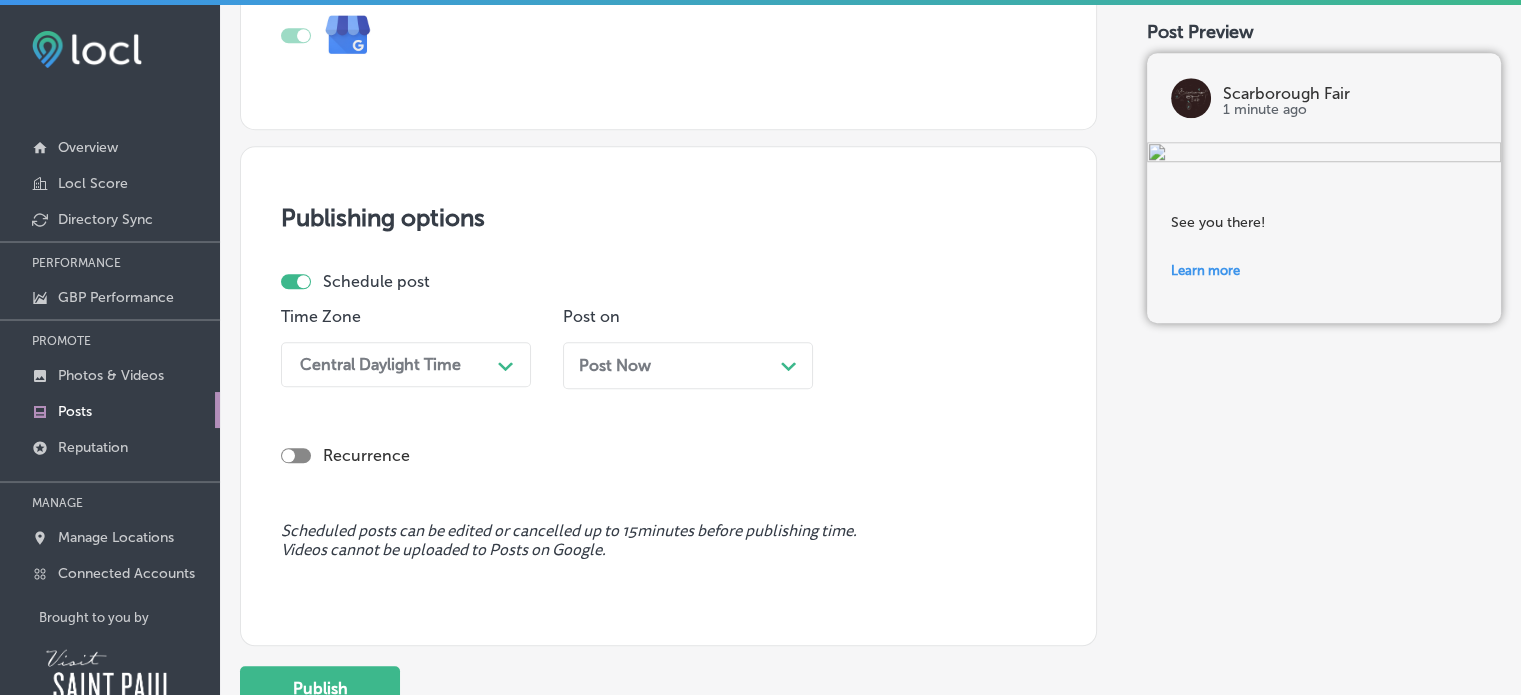 click at bounding box center (296, 455) 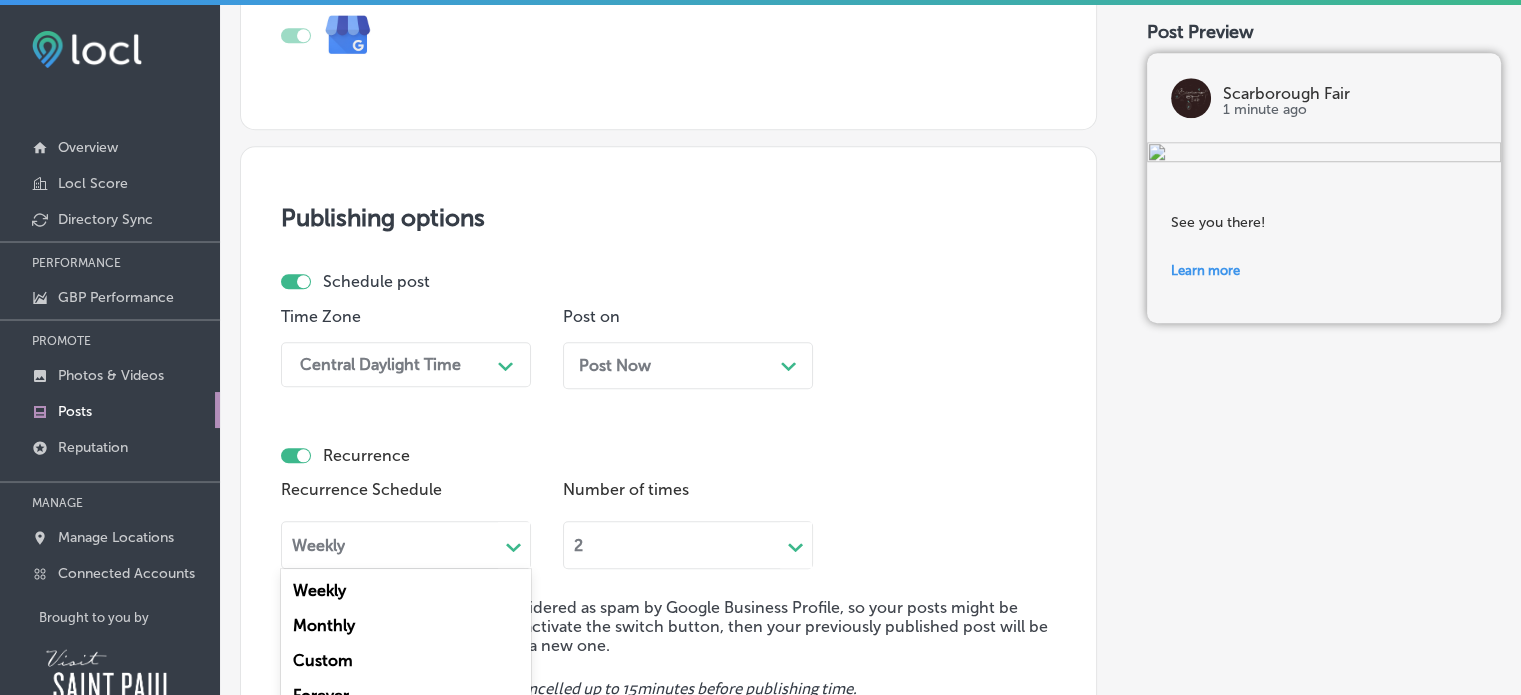 scroll, scrollTop: 1713, scrollLeft: 0, axis: vertical 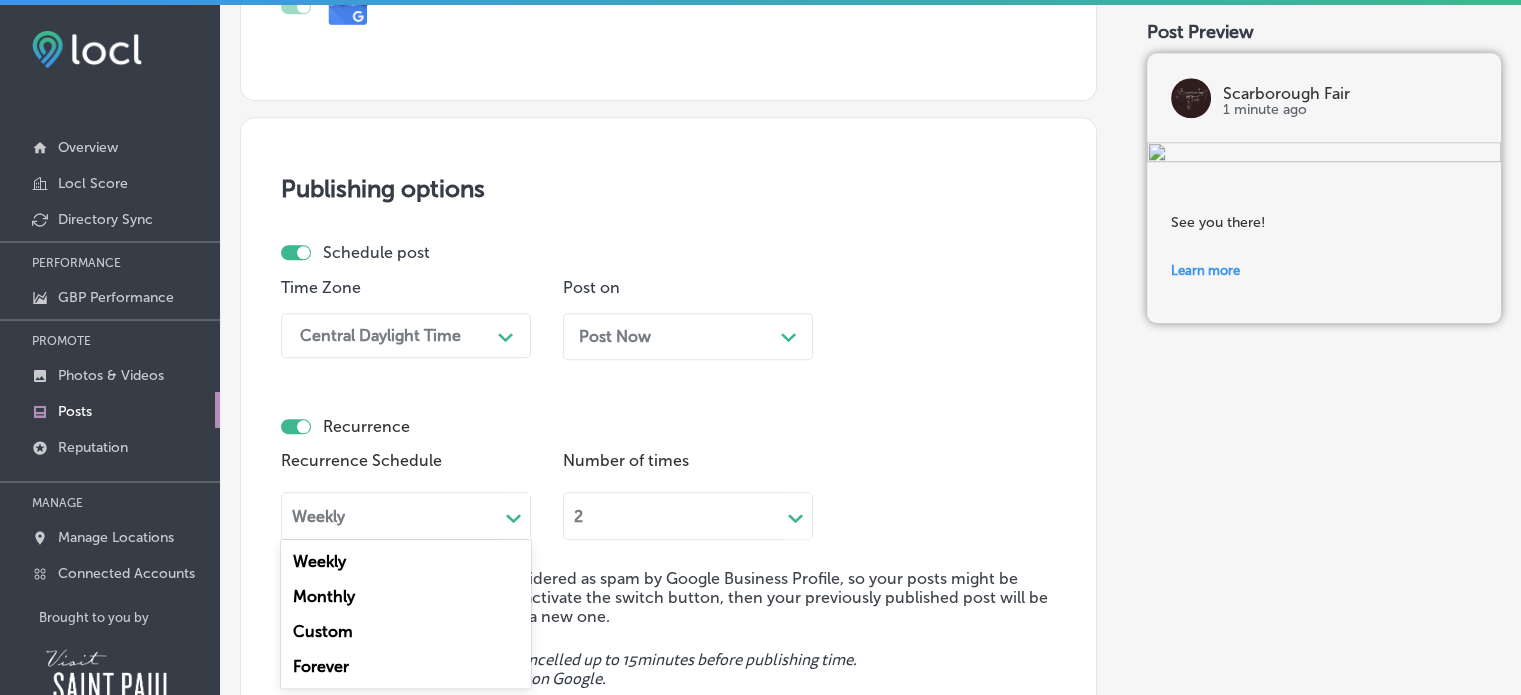 click on "option Weekly focused, 1 of 4. 4 results available. Use Up and Down to choose options, press Enter to select the currently focused option, press Escape to exit the menu, press Tab to select the option and exit the menu. Weekly
Path
Created with Sketch.
Weekly Monthly Custom Forever" at bounding box center [406, 513] 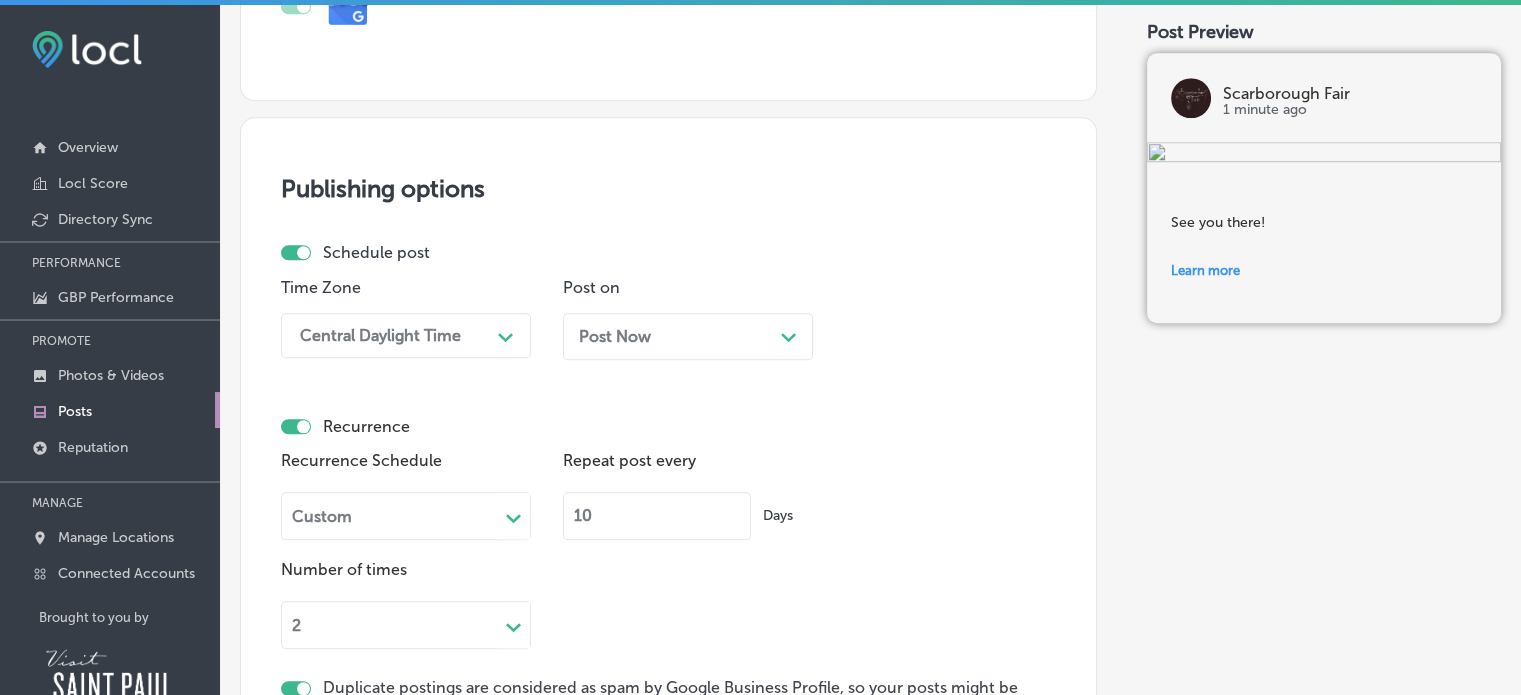 click on "10" at bounding box center (657, 516) 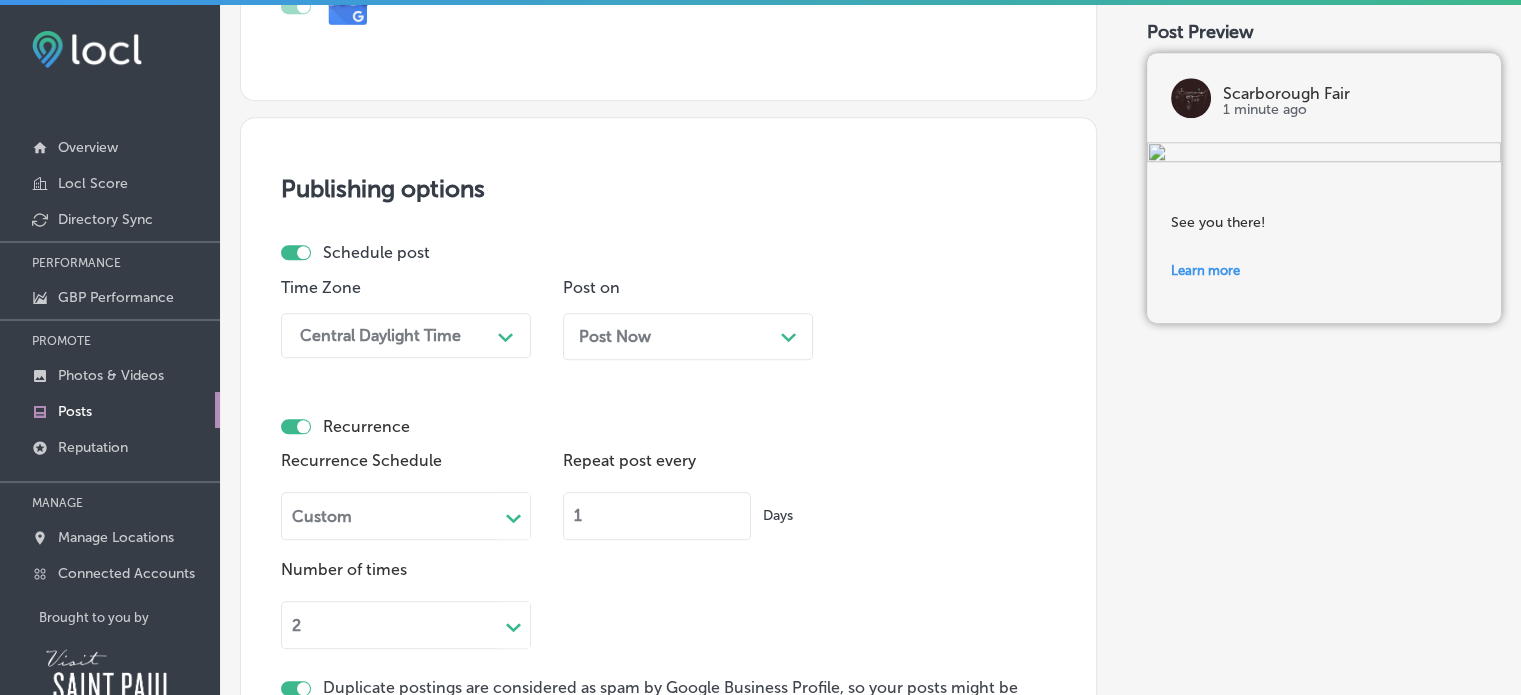 type on "1" 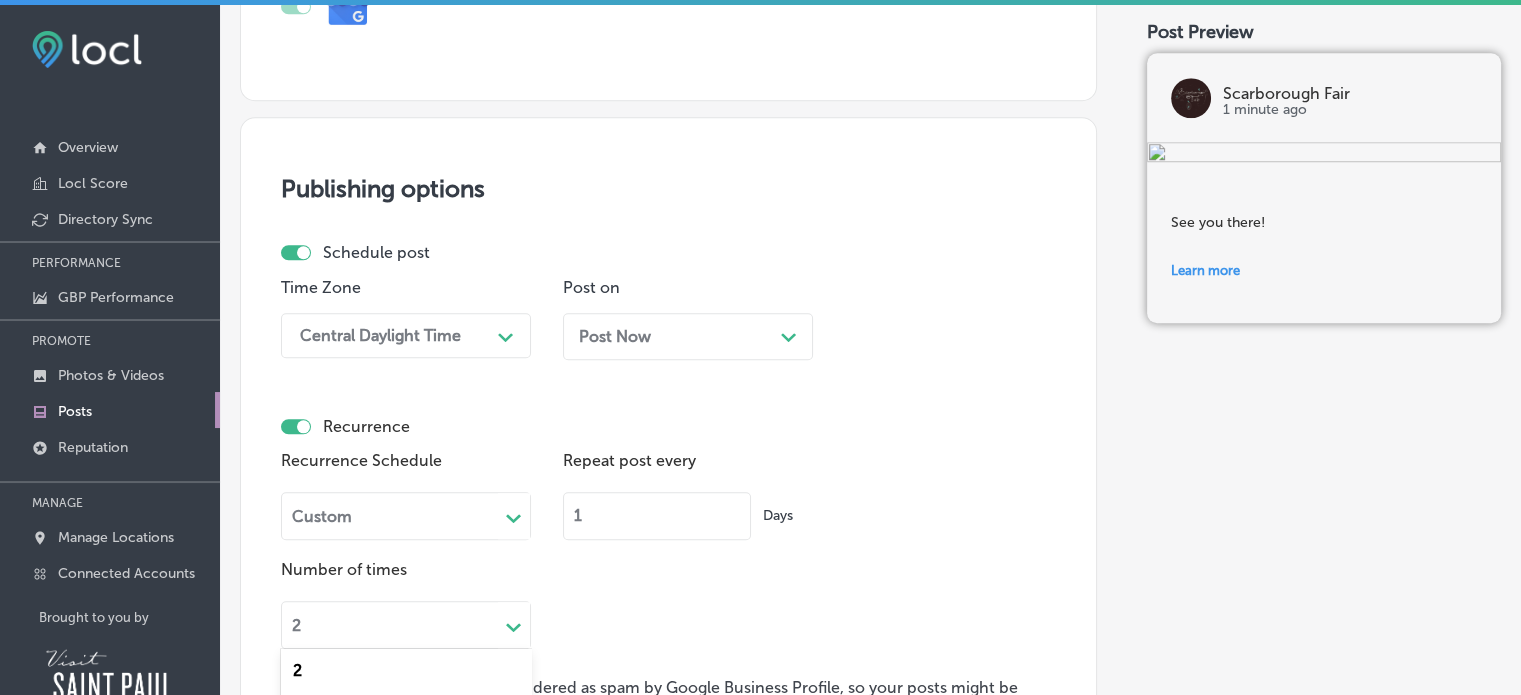 scroll, scrollTop: 1899, scrollLeft: 0, axis: vertical 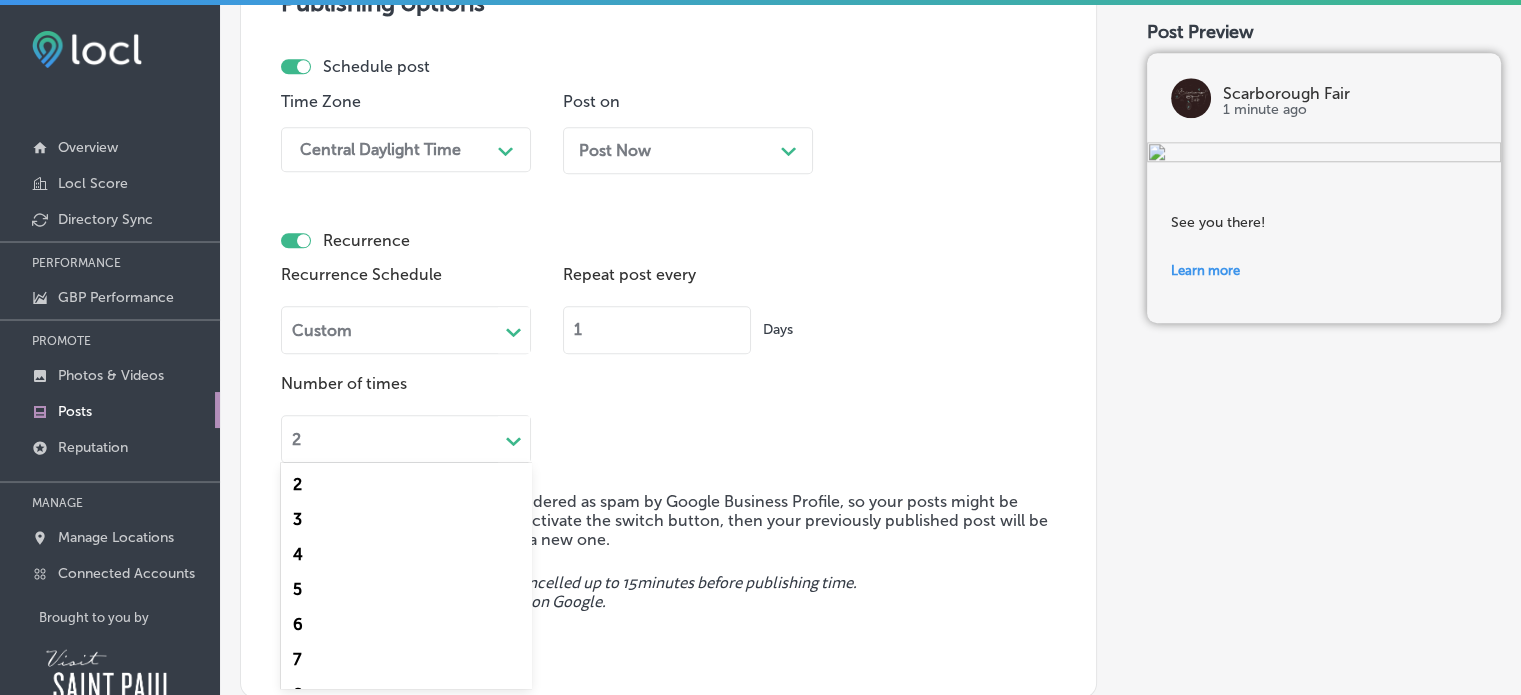 click on "option 6 focused, 5 of 23. 23 results available. Use Up and Down to choose options, press Enter to select the currently focused option, press Escape to exit the menu, press Tab to select the option and exit the menu. 2
Path
Created with Sketch.
2 3 4 5 6 7 8 9 10 11 12 13 14 15 16 17 18 19 20 21 22 23 24" at bounding box center [406, 436] 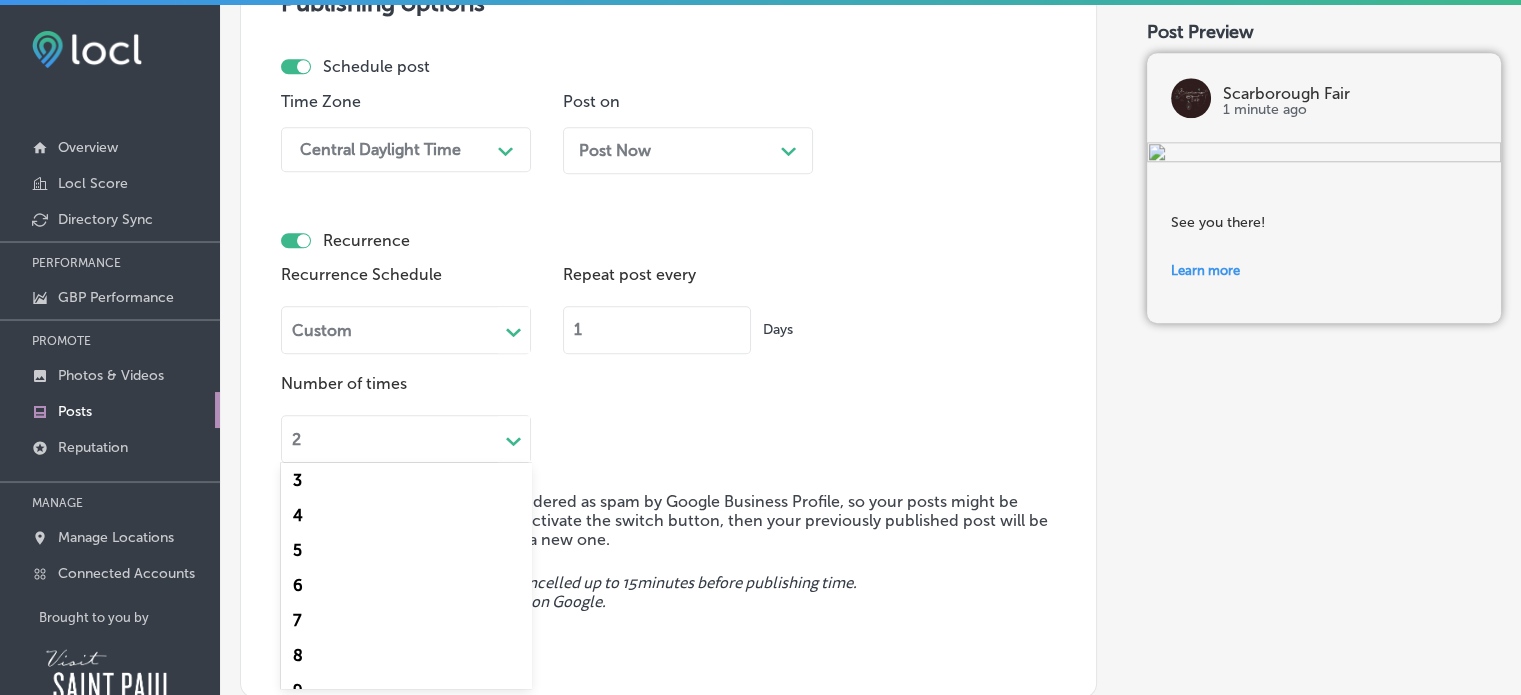 scroll, scrollTop: 40, scrollLeft: 0, axis: vertical 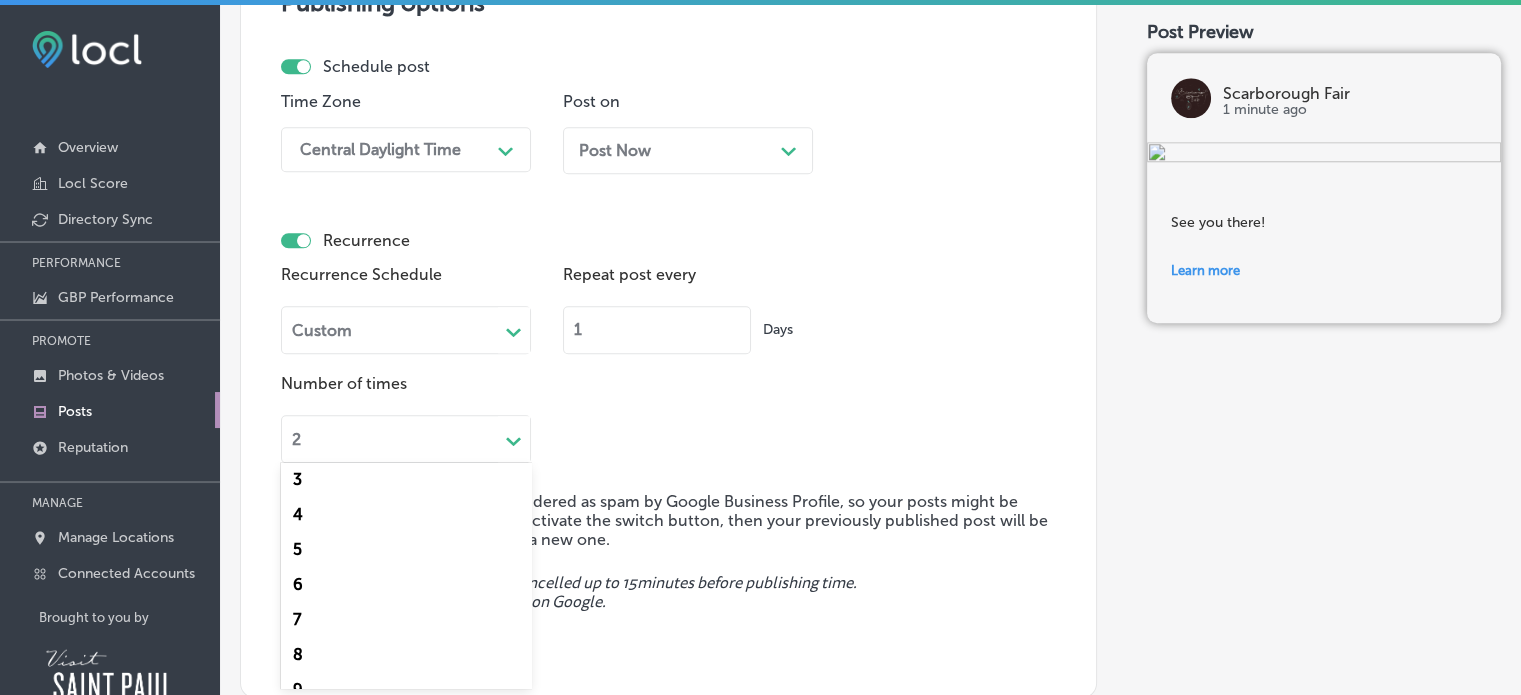 click on "8" at bounding box center [406, 654] 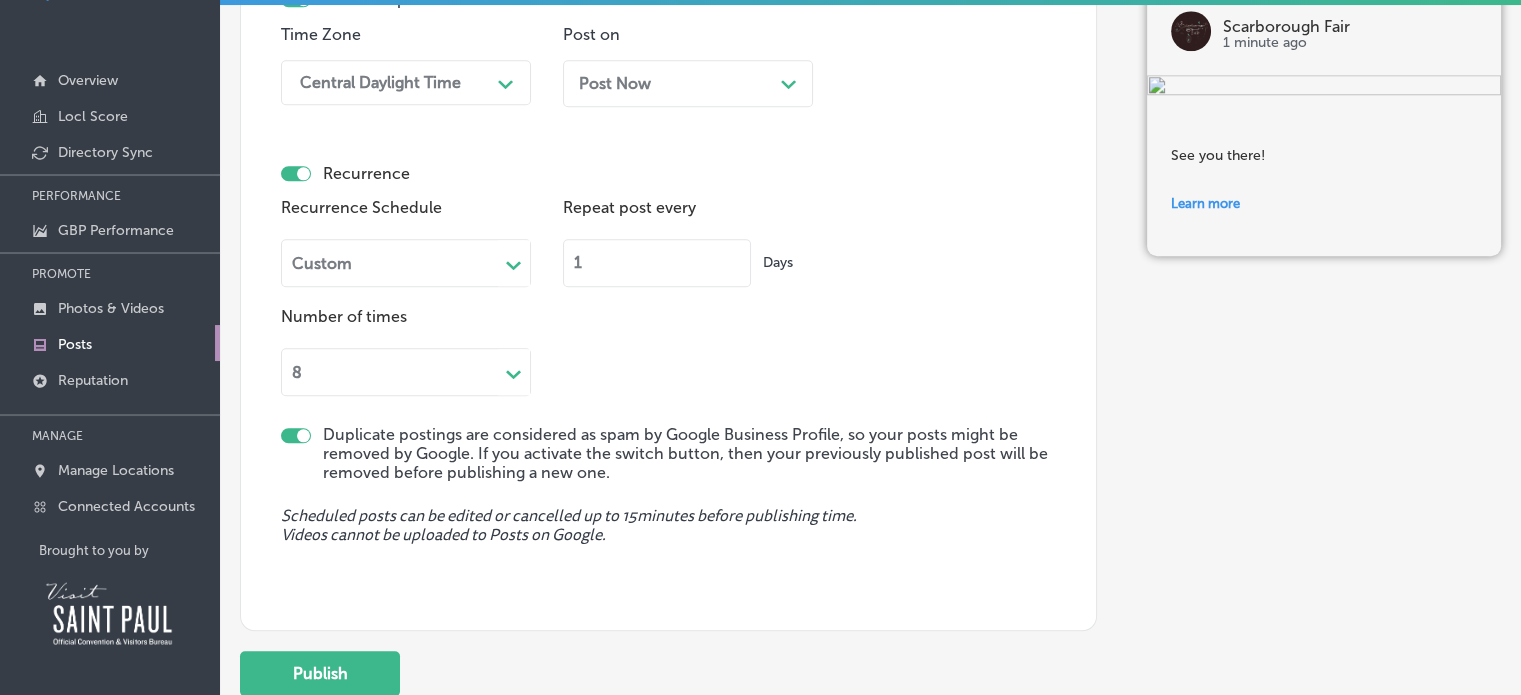 scroll, scrollTop: 0, scrollLeft: 0, axis: both 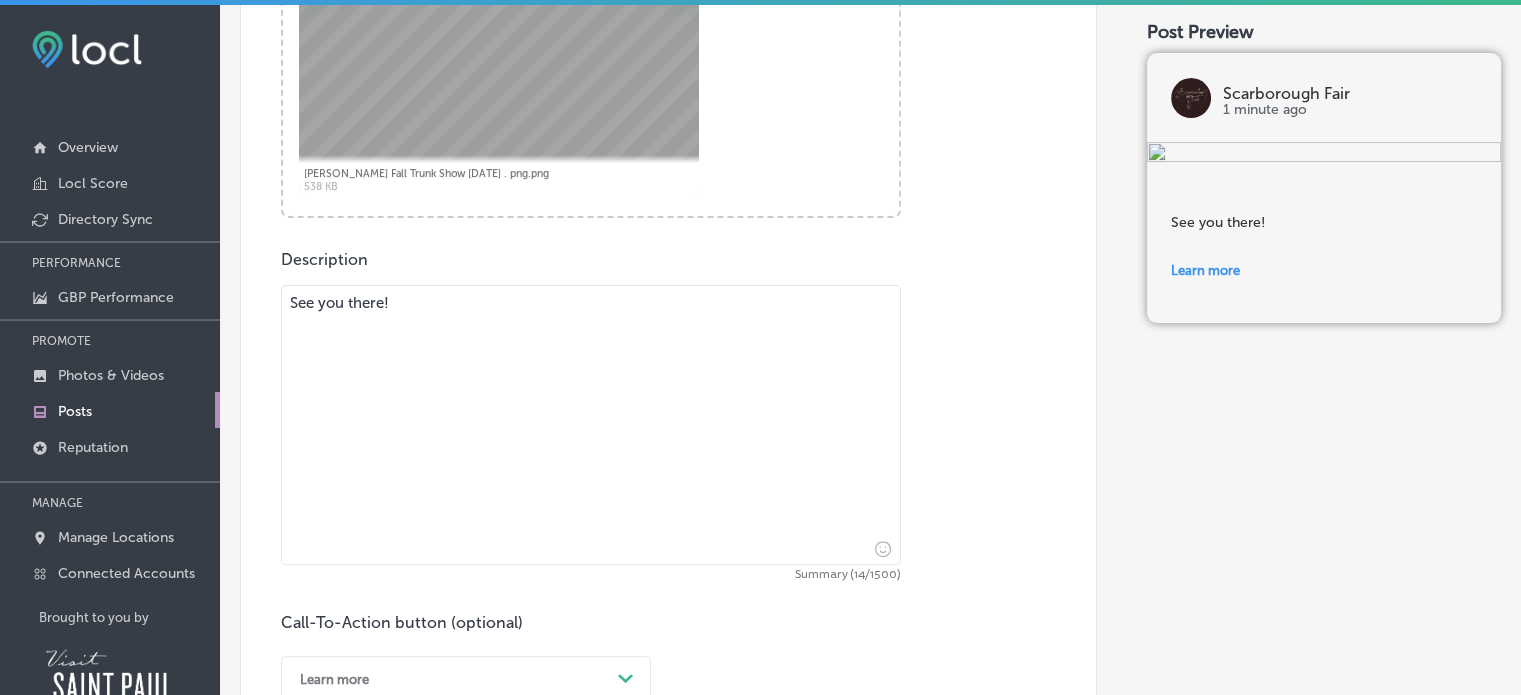 click on "See you there!" at bounding box center [591, 425] 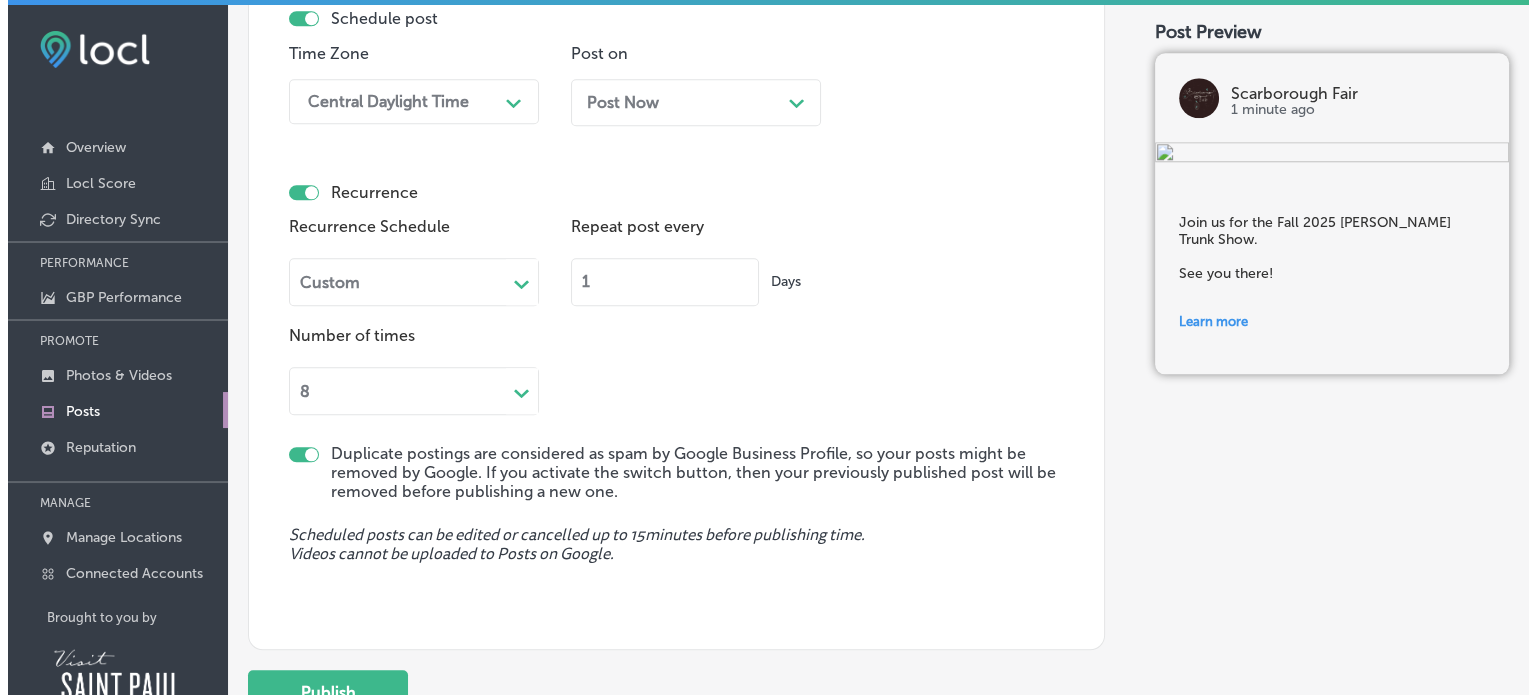 scroll, scrollTop: 2049, scrollLeft: 0, axis: vertical 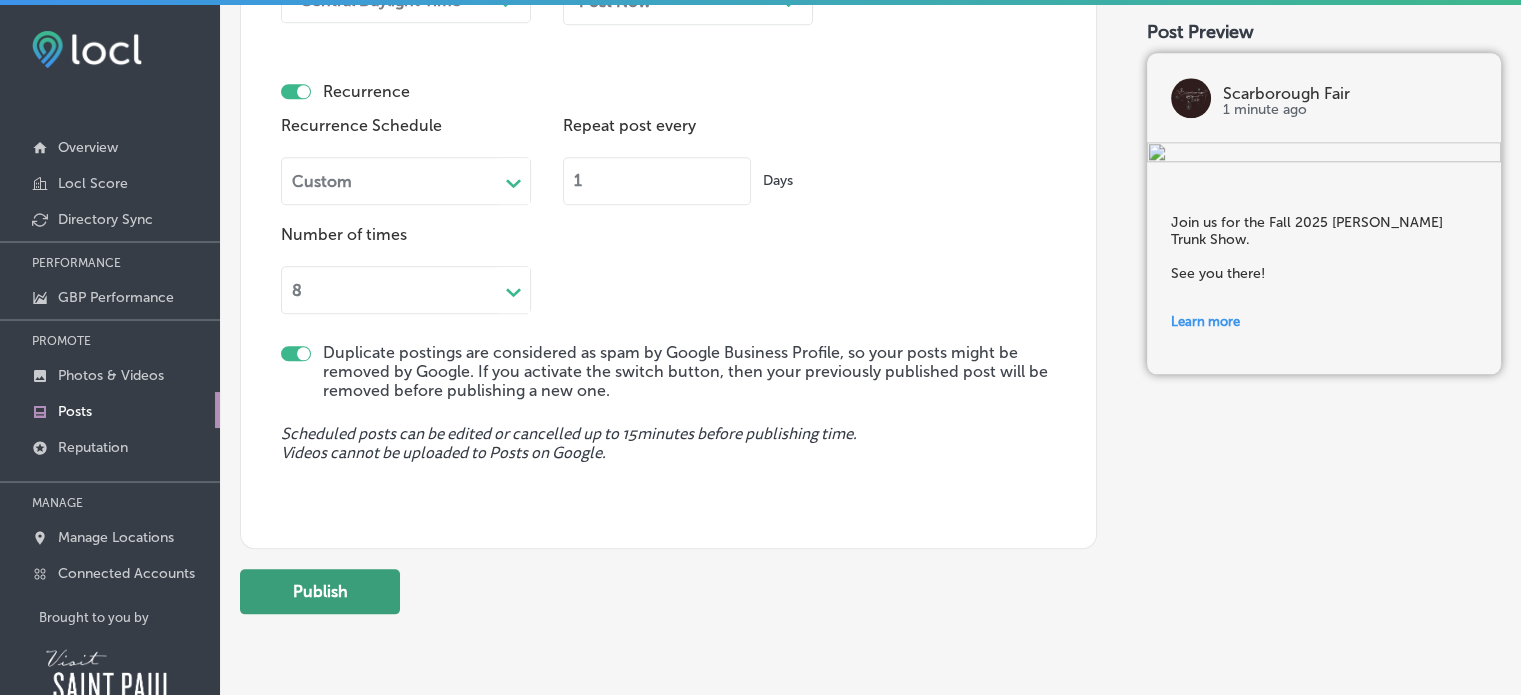 type on "Join us for the Fall 2025 Joseph Ribkoff Trunk Show.
See you there!" 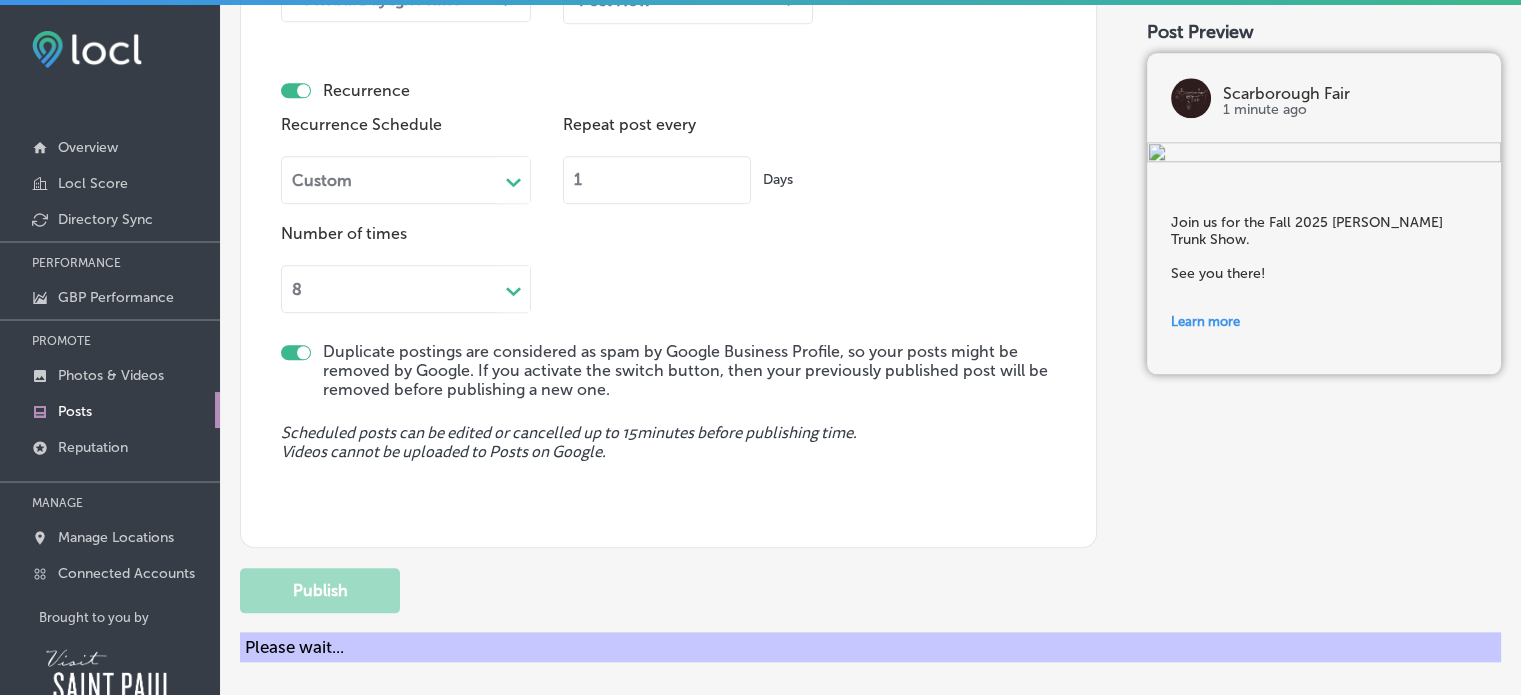 type 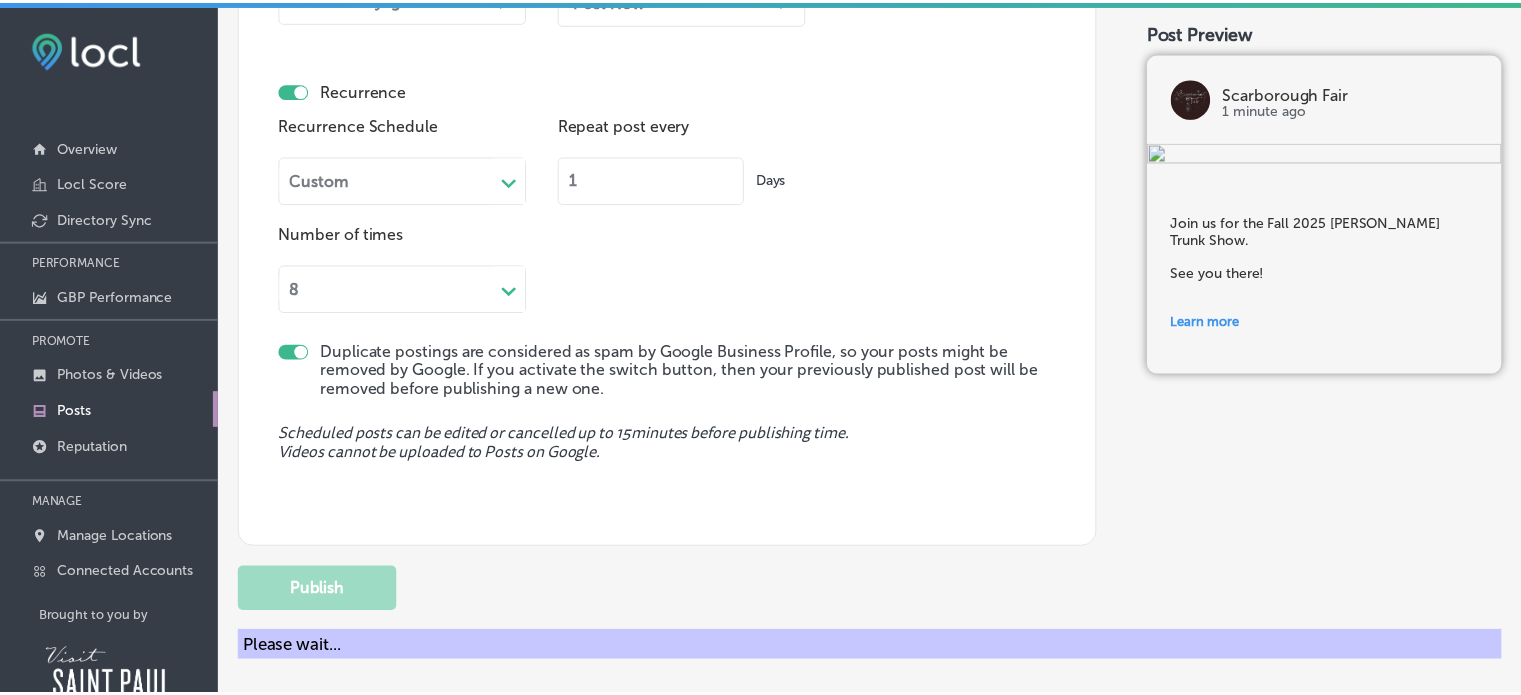 scroll, scrollTop: 1586, scrollLeft: 0, axis: vertical 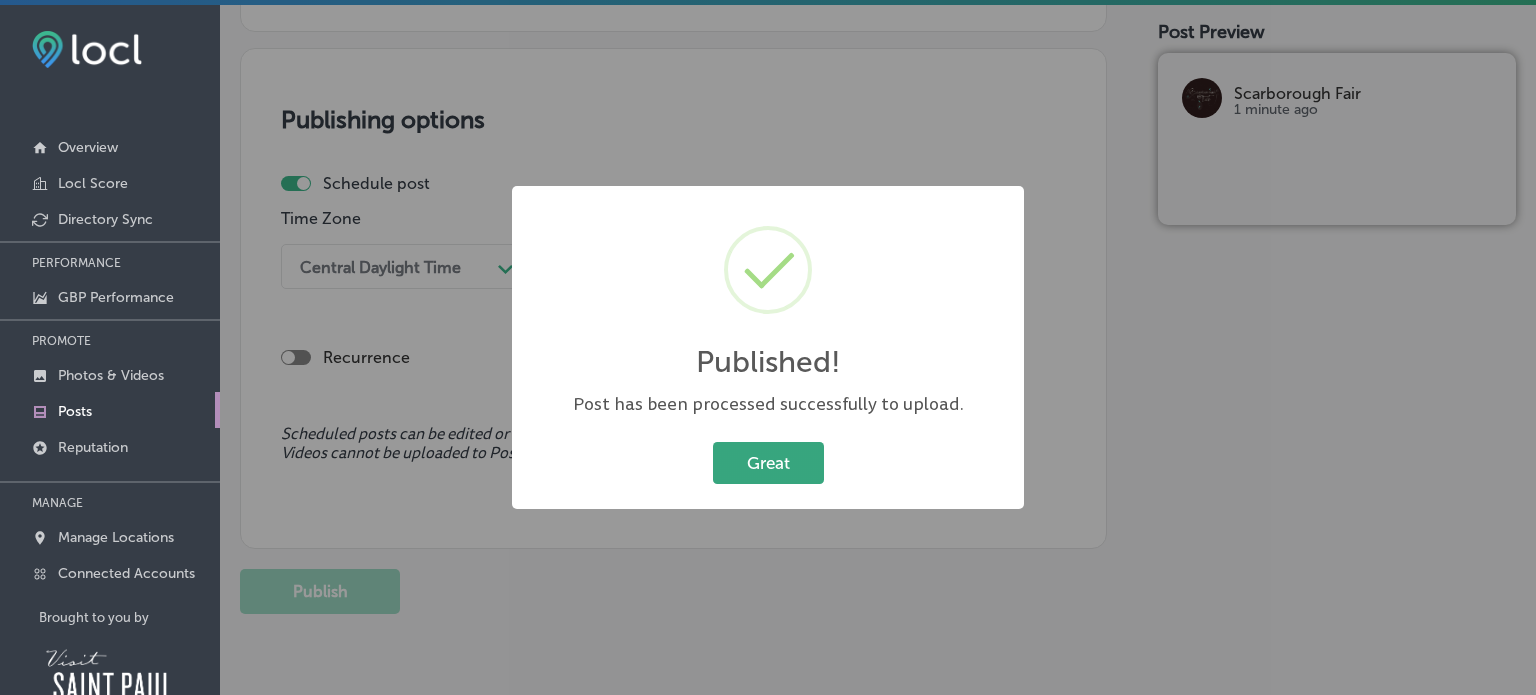 click on "Great" at bounding box center [768, 462] 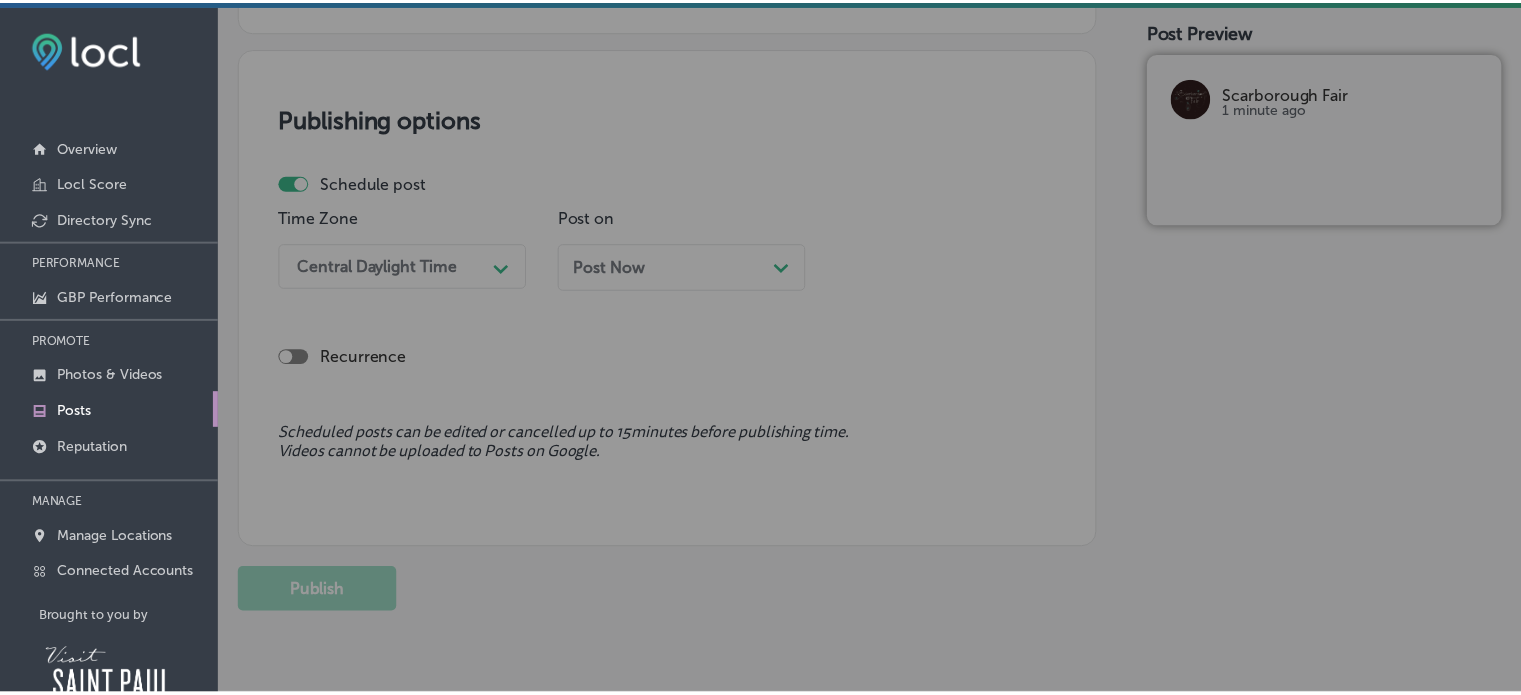 scroll, scrollTop: 1585, scrollLeft: 0, axis: vertical 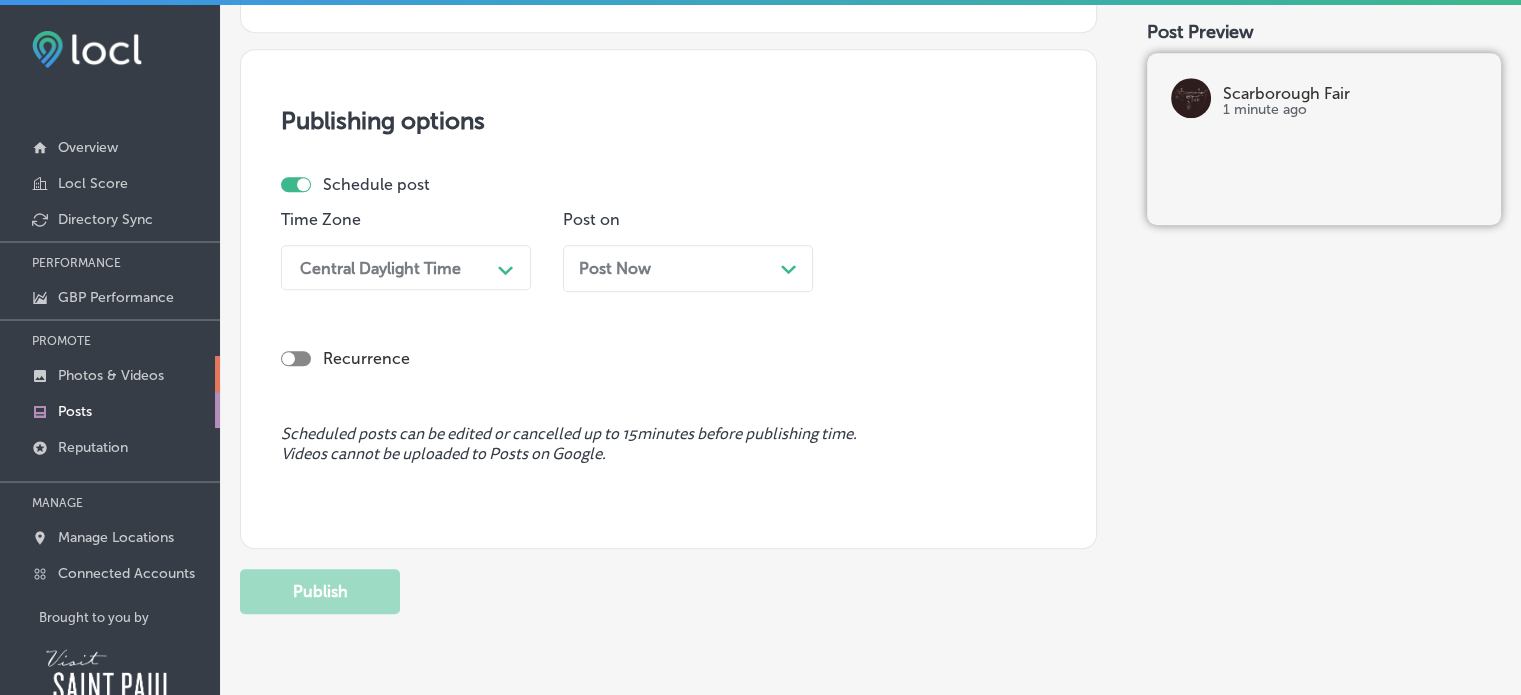 click on "Photos & Videos" at bounding box center [111, 375] 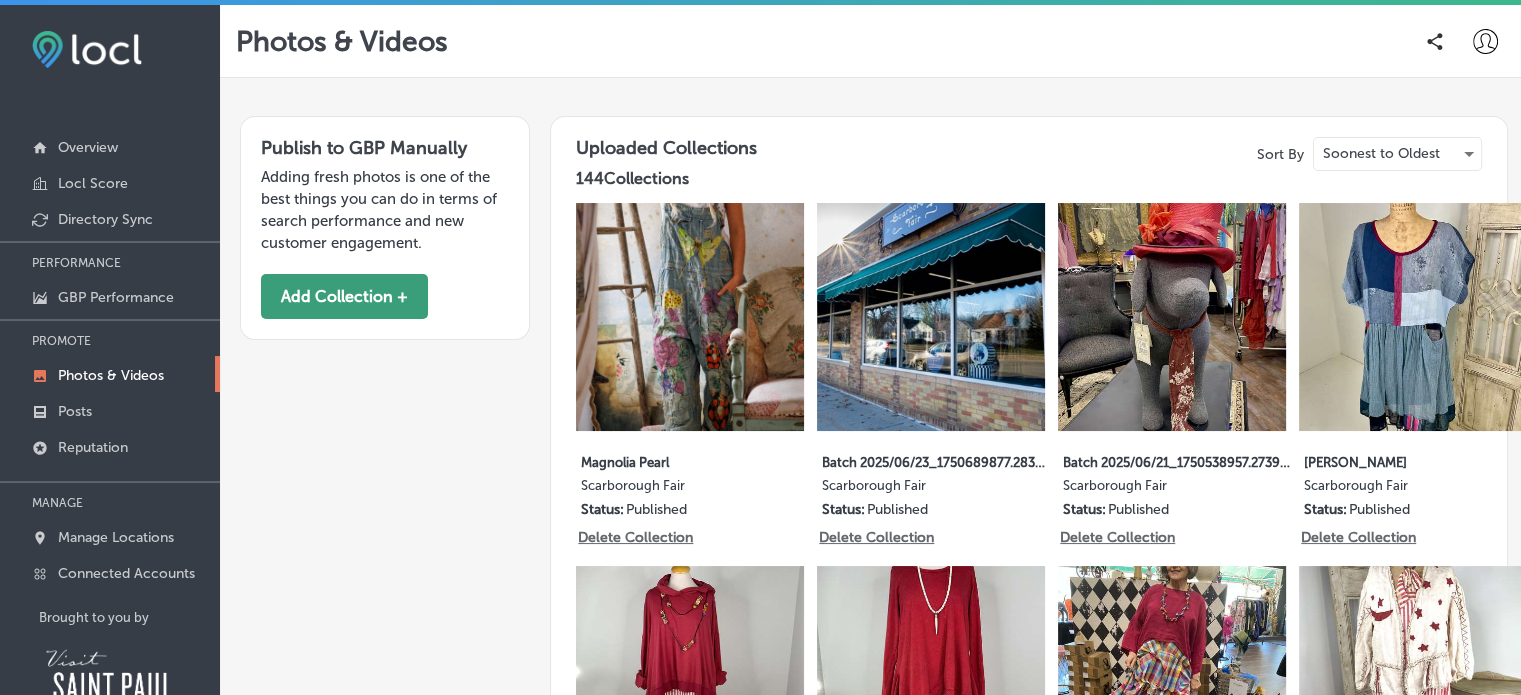 click on "Add Collection +" at bounding box center (344, 296) 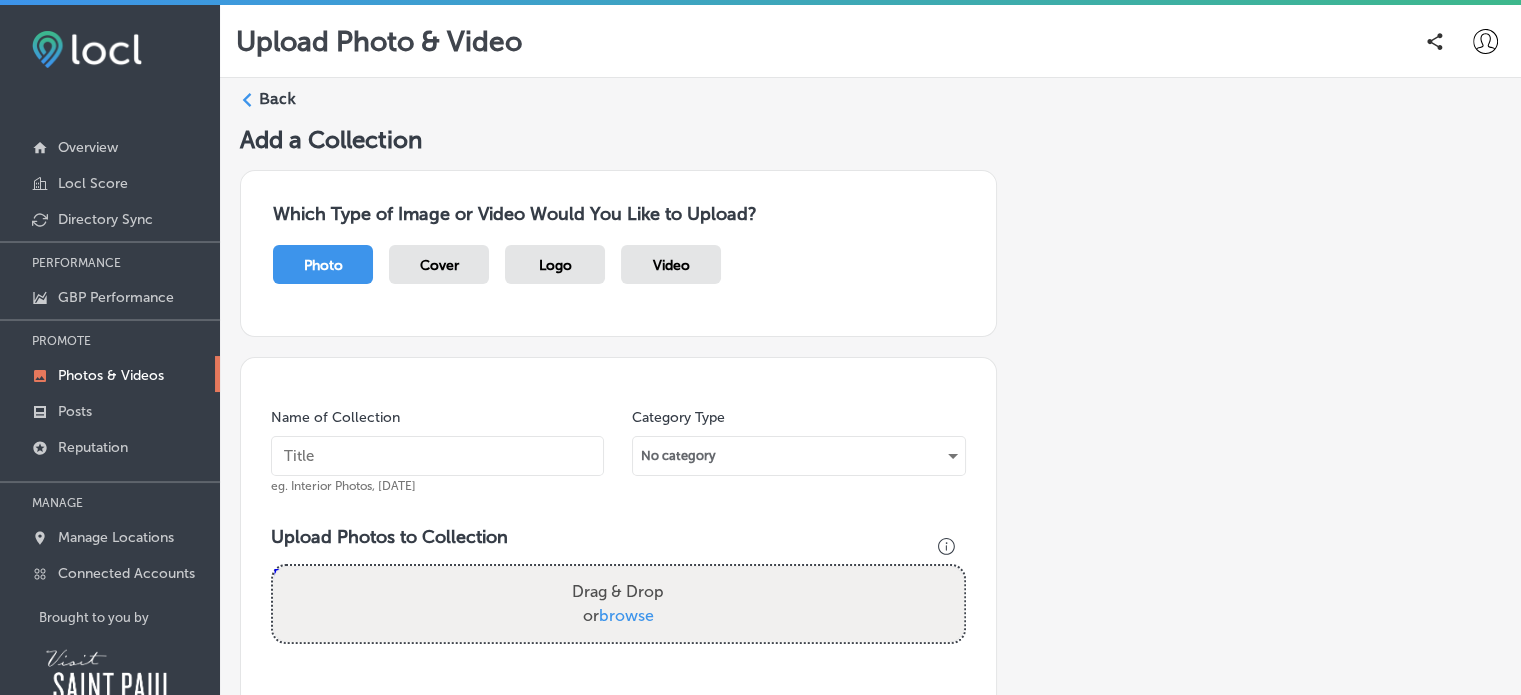 click at bounding box center [437, 456] 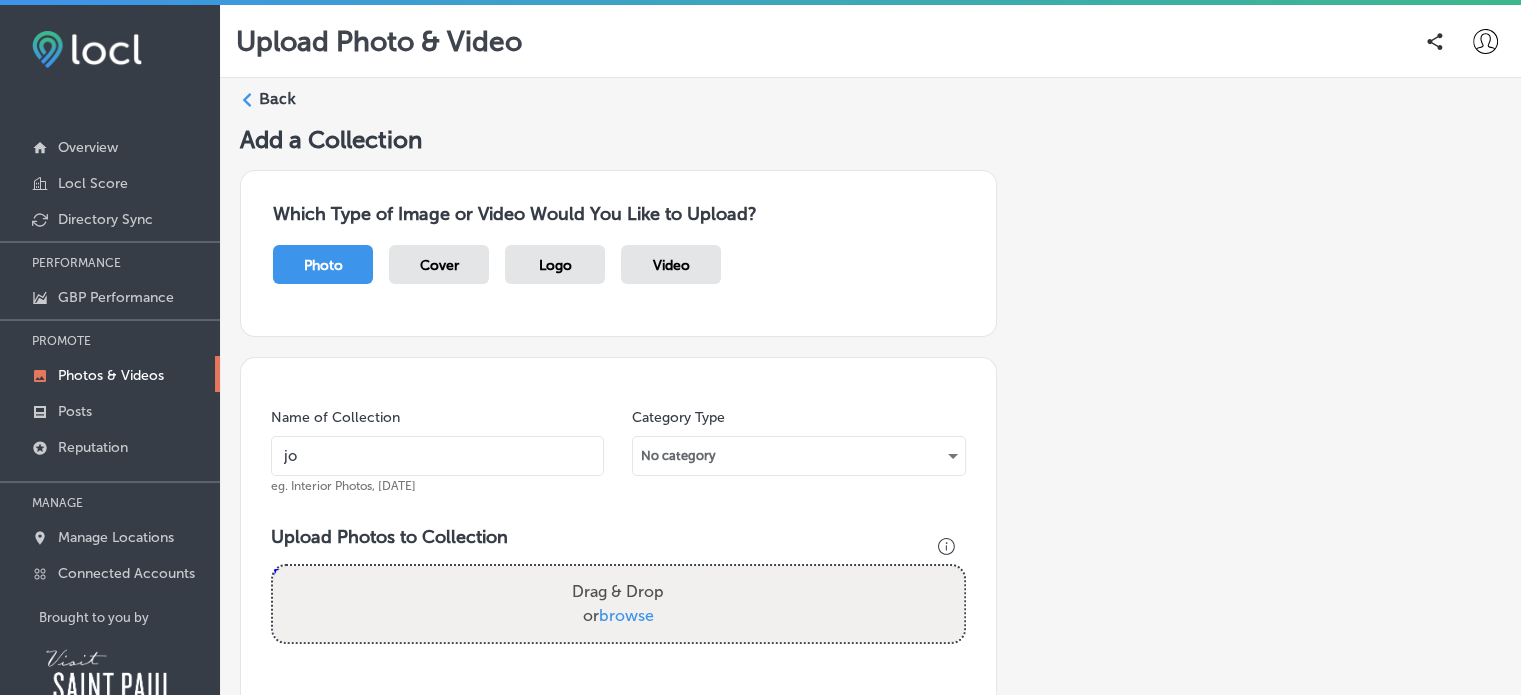 type on "j" 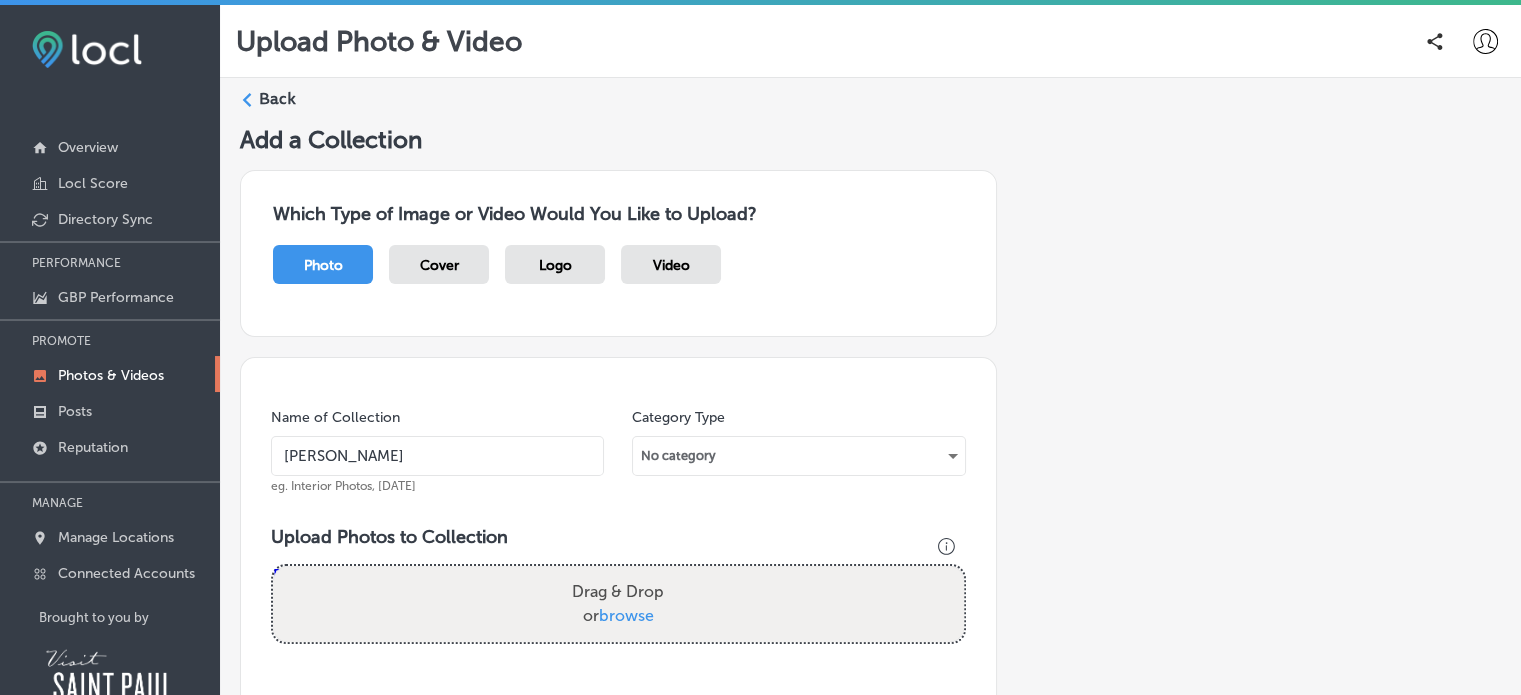 type on "Joseph Ribkoff" 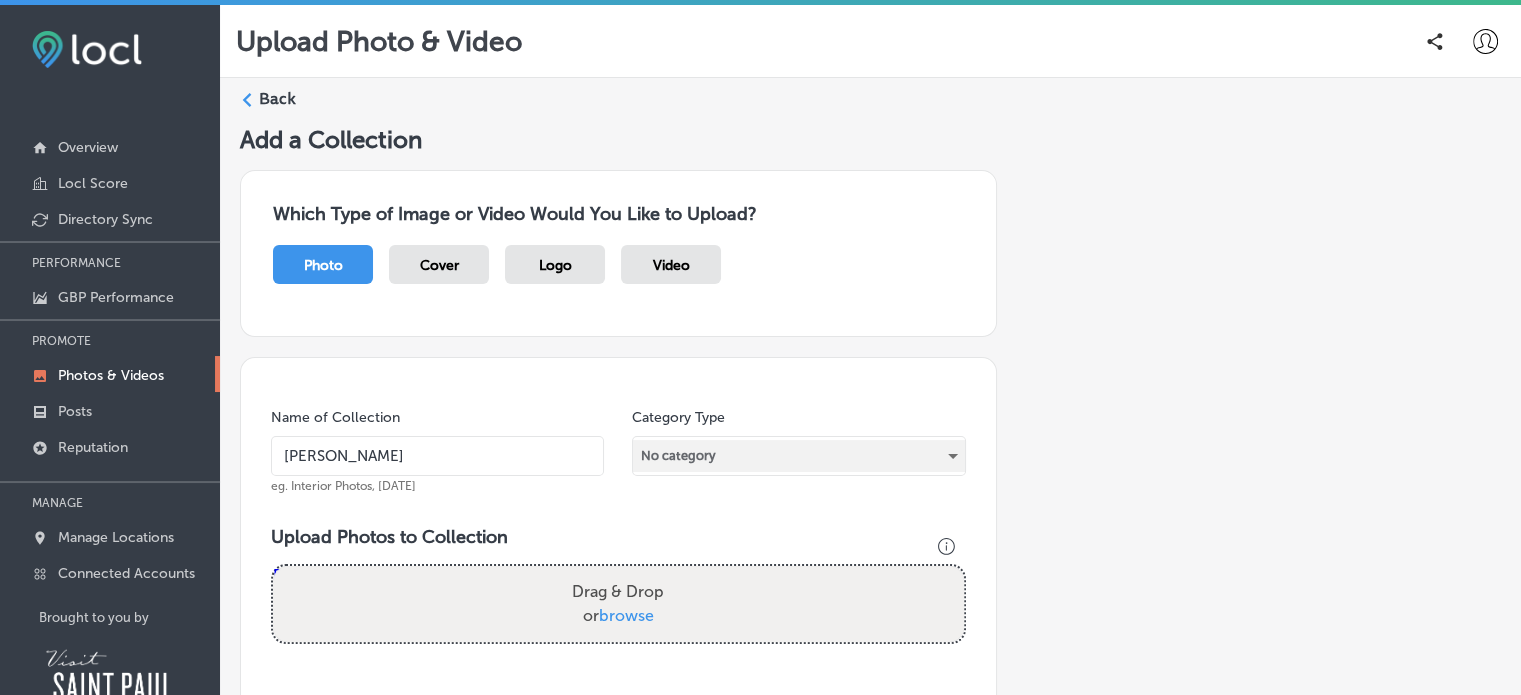 click on "No category" at bounding box center (798, 456) 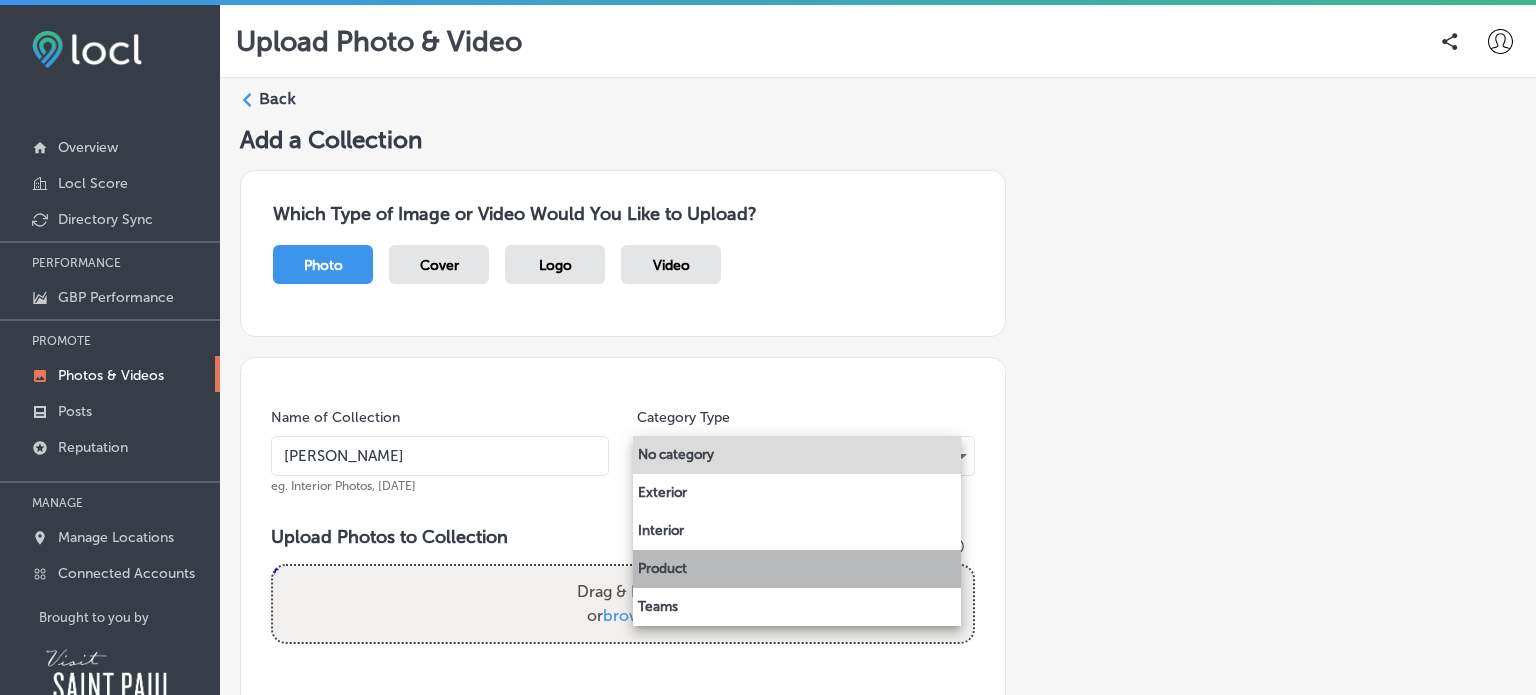 click on "Product" at bounding box center [797, 569] 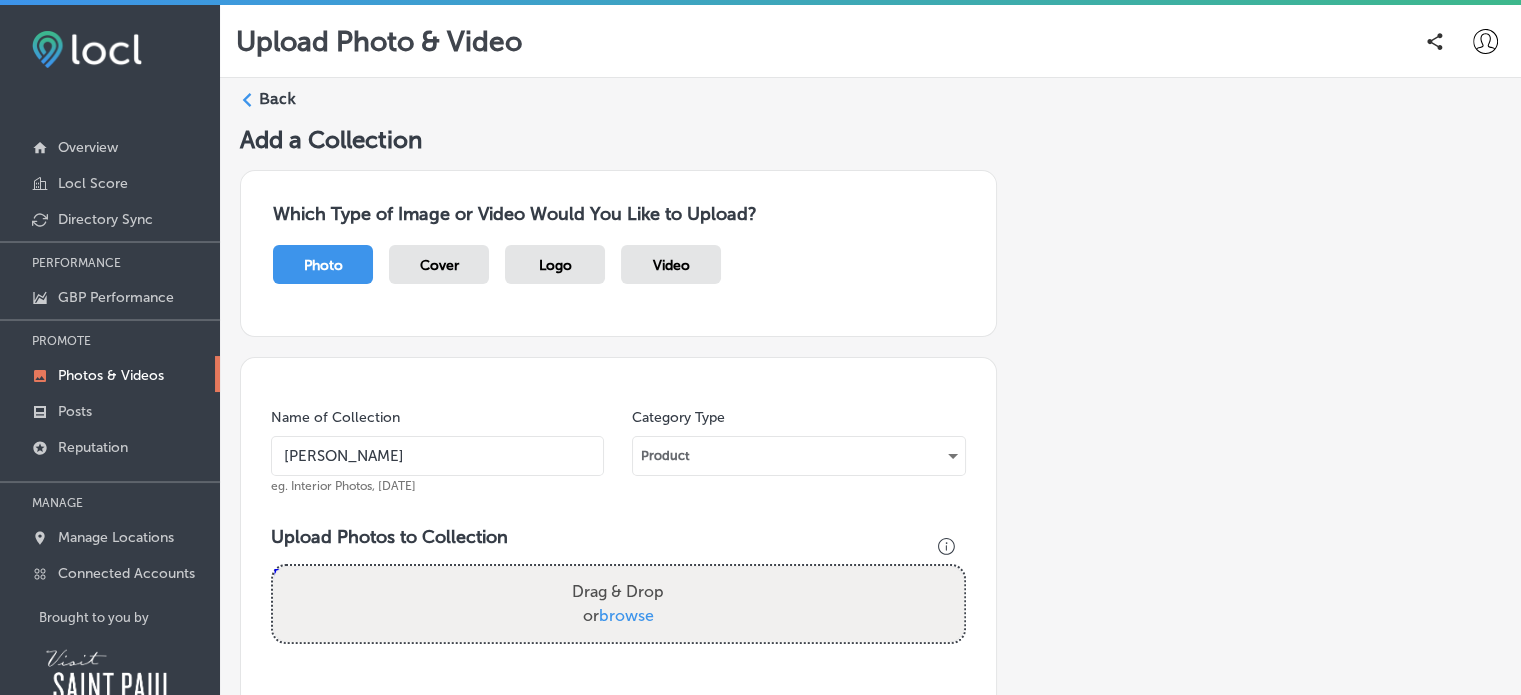 click on "browse" at bounding box center [626, 615] 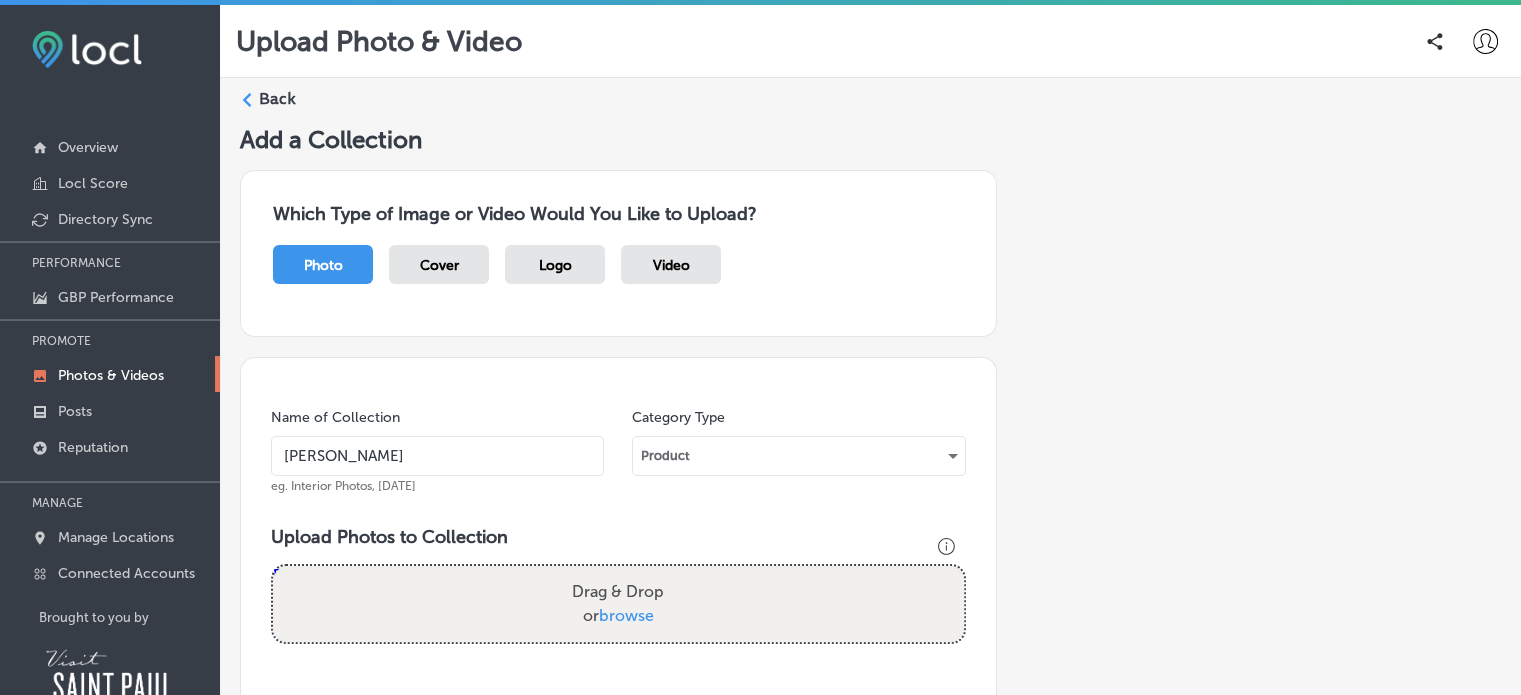 type on "C:\fakepath\Screenshot 2025-07-10 at 9.14.49 AM.png" 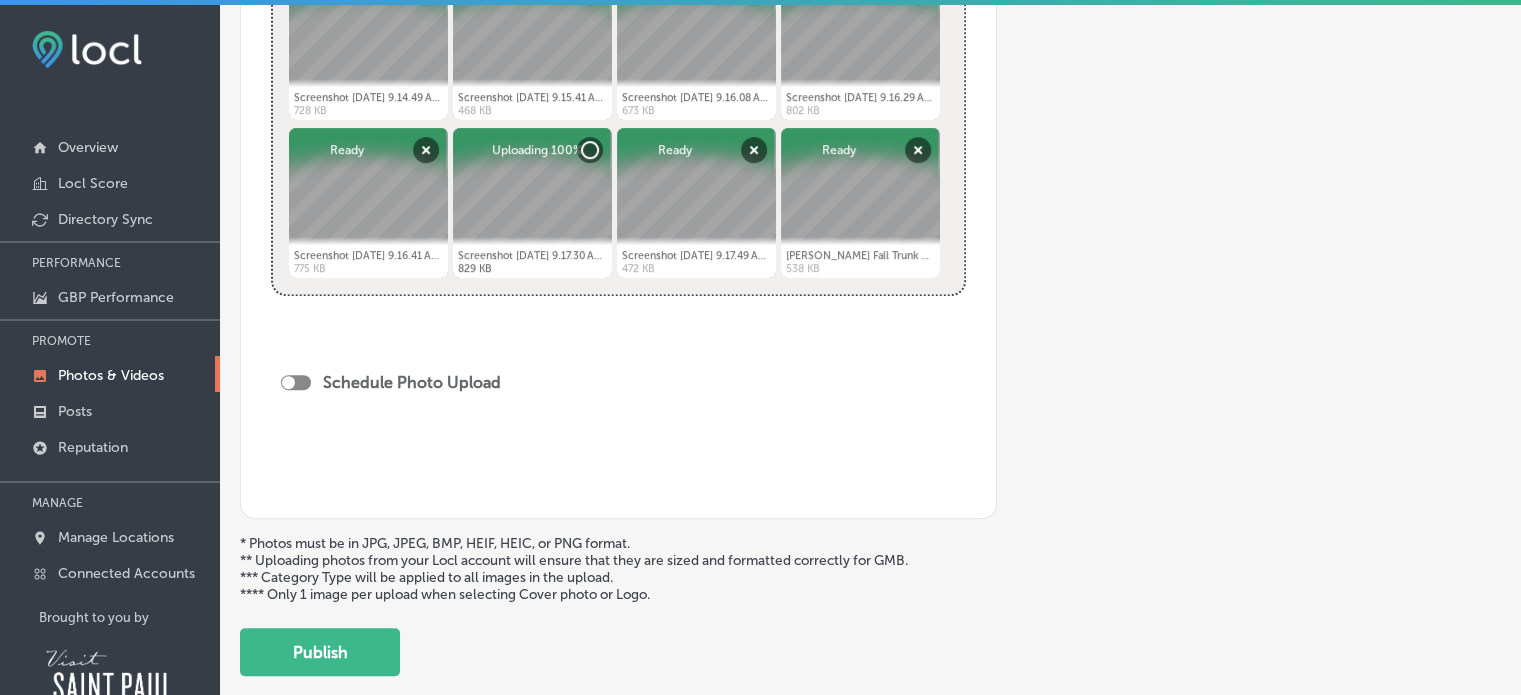 scroll, scrollTop: 713, scrollLeft: 0, axis: vertical 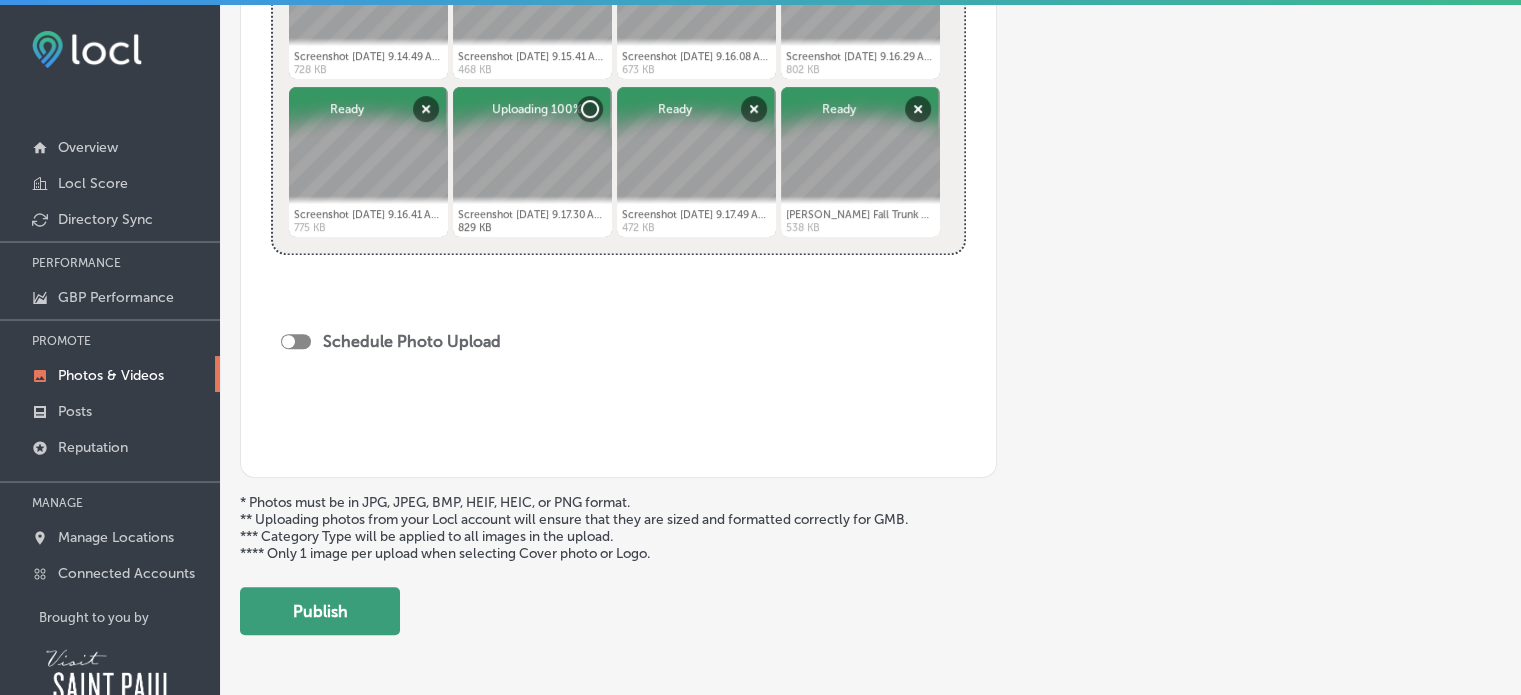 click on "Publish" at bounding box center (320, 611) 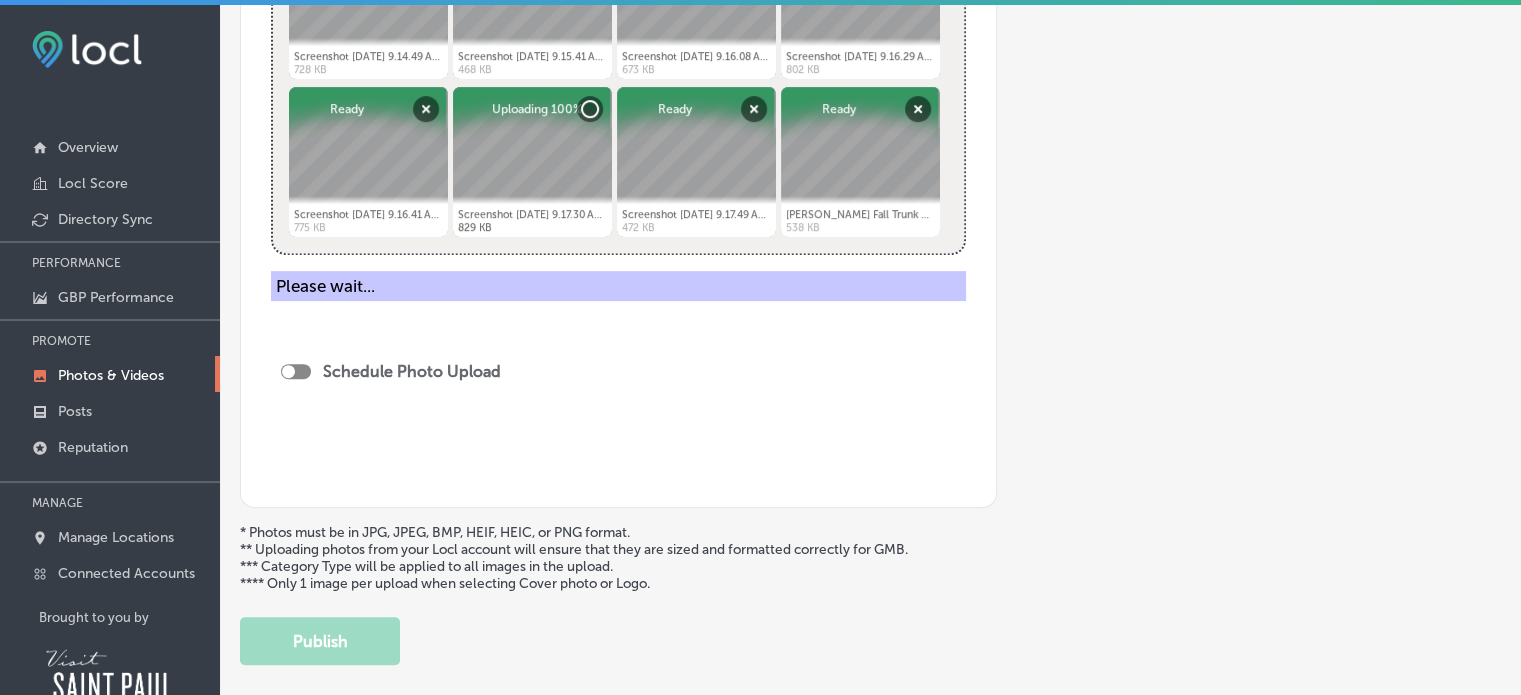 type 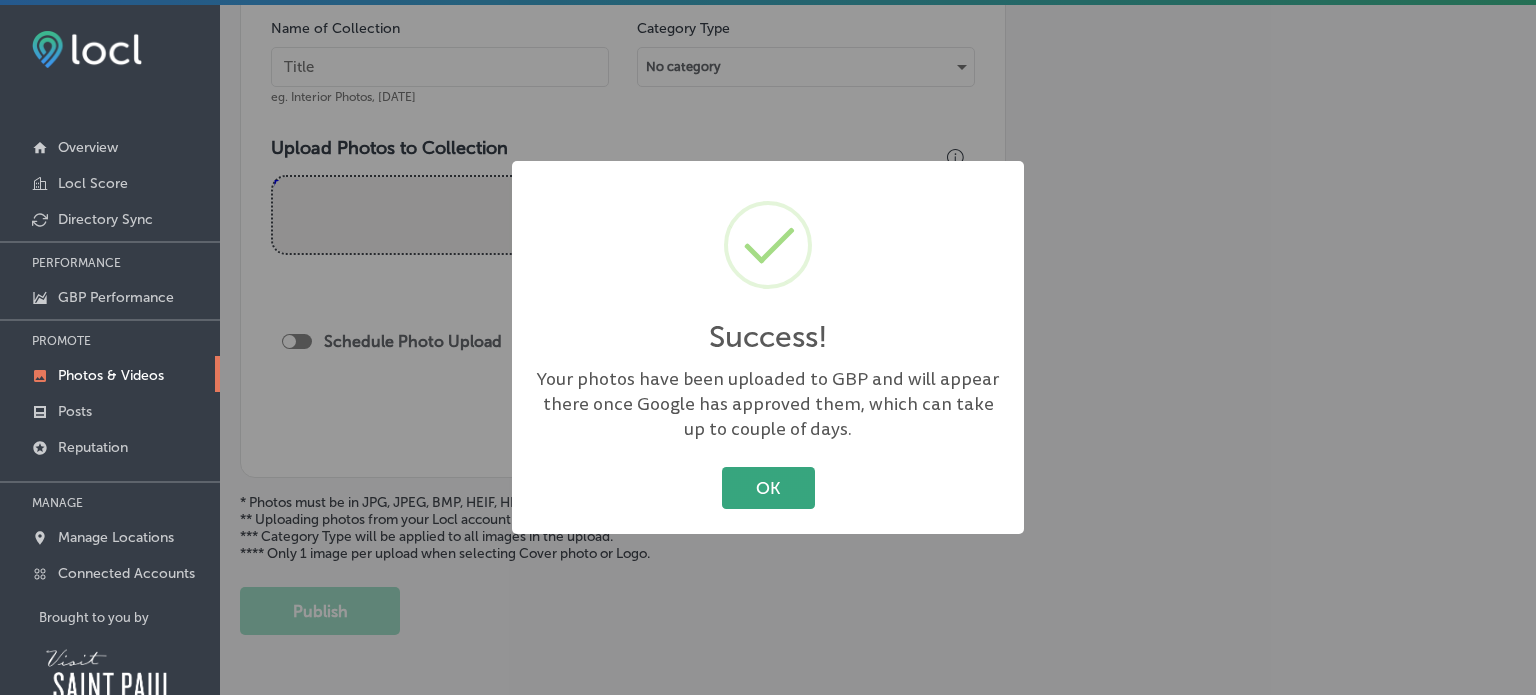 click on "OK" at bounding box center [768, 487] 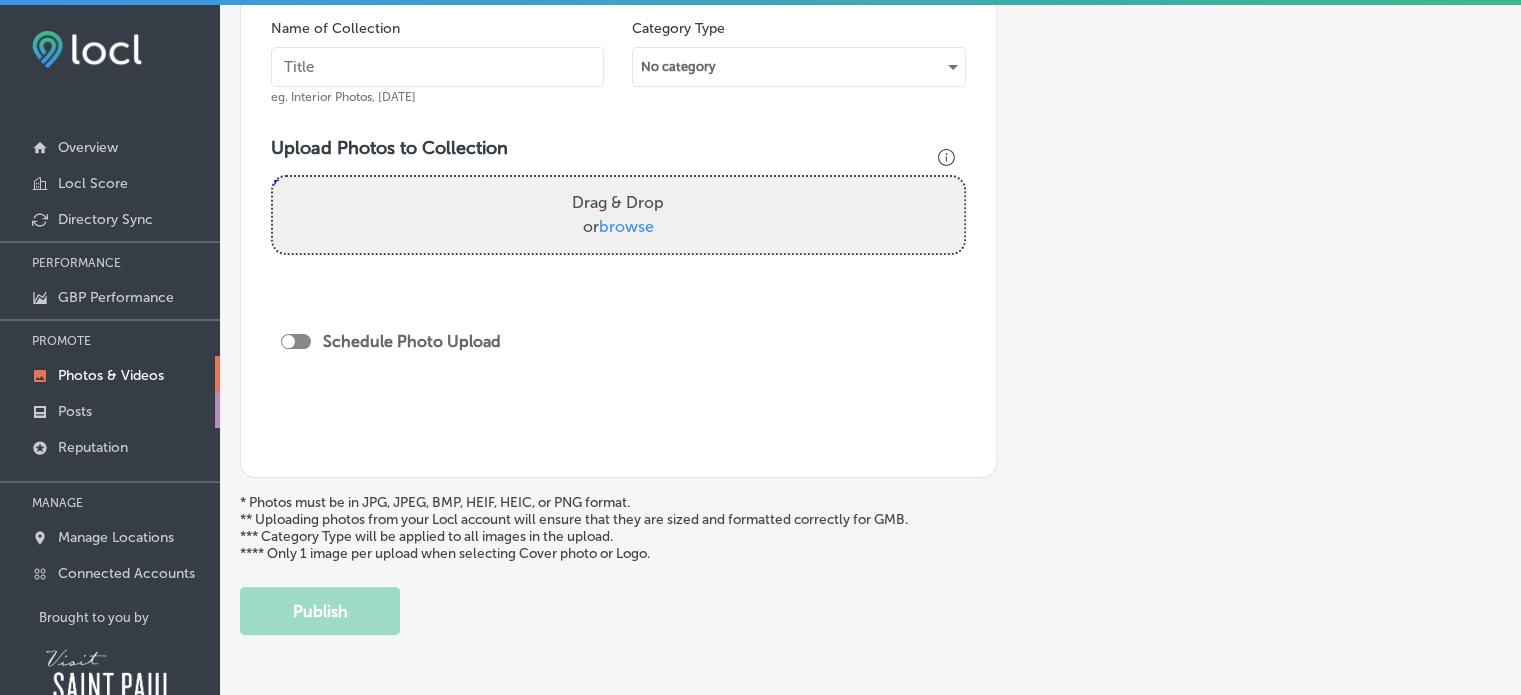 click on "Posts" at bounding box center [75, 411] 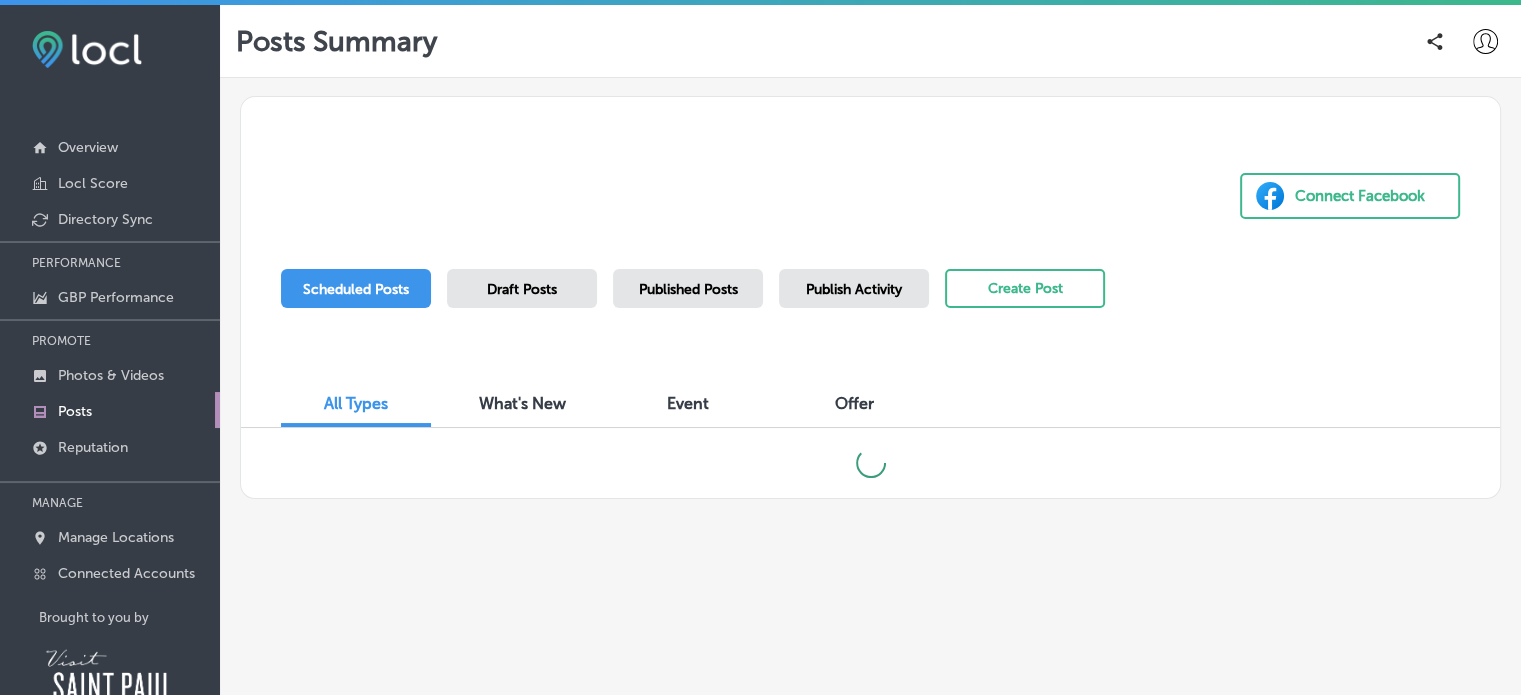 click on "Draft Posts" at bounding box center [522, 288] 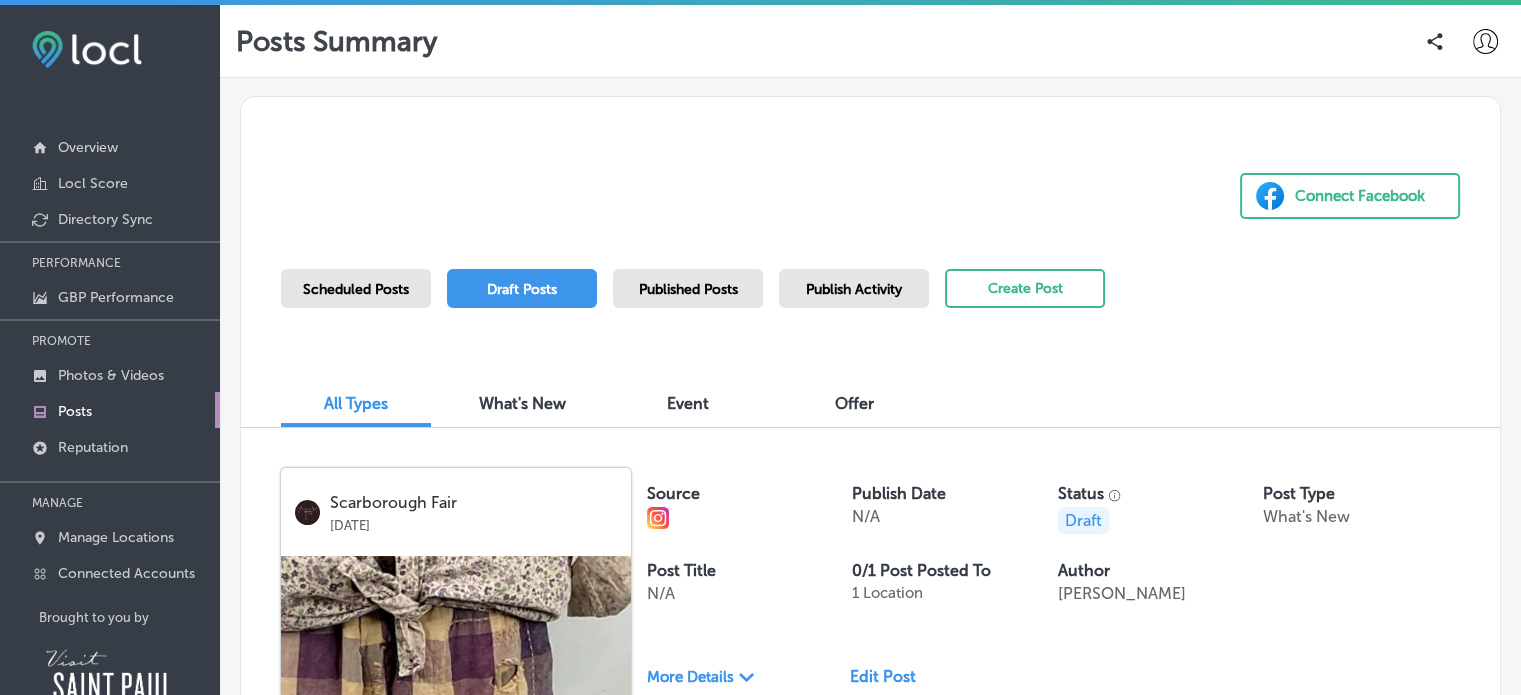 click on "Edit Post" at bounding box center [891, 676] 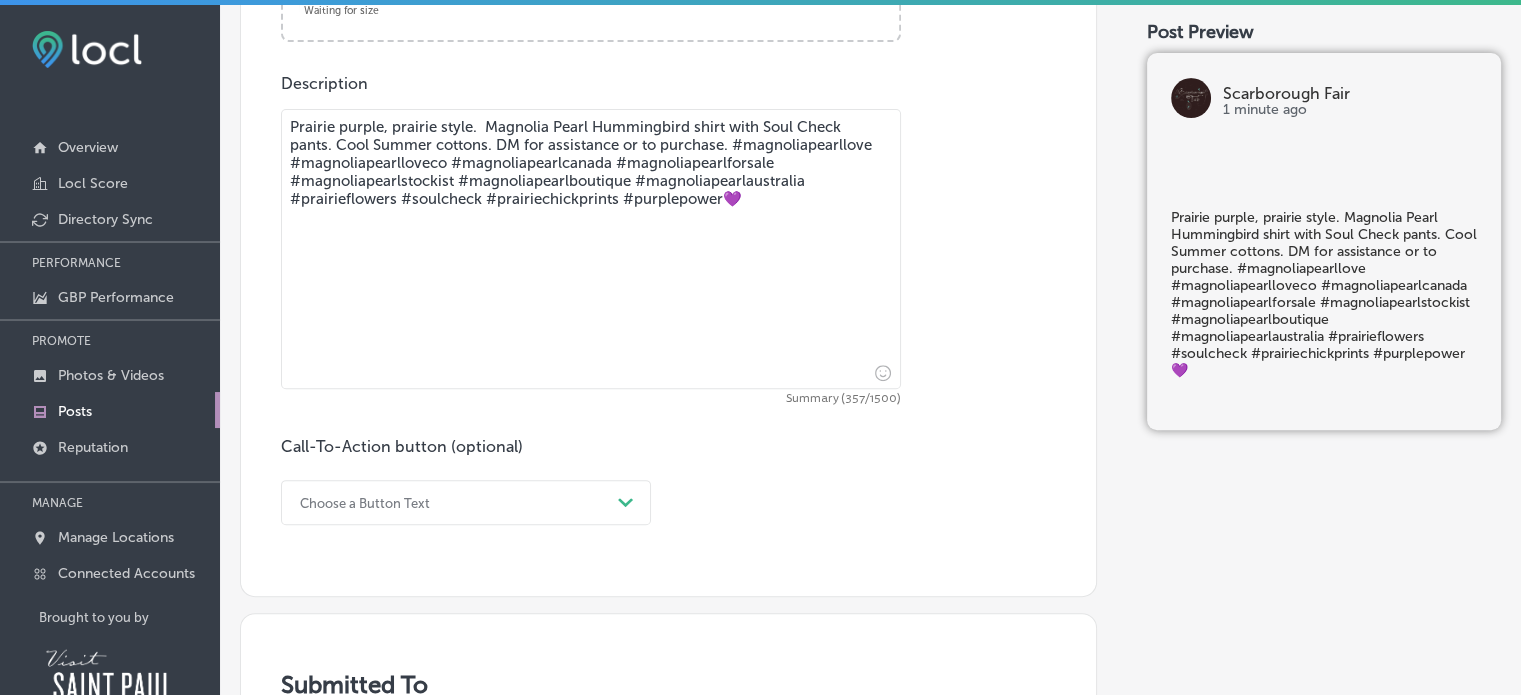 scroll, scrollTop: 562, scrollLeft: 0, axis: vertical 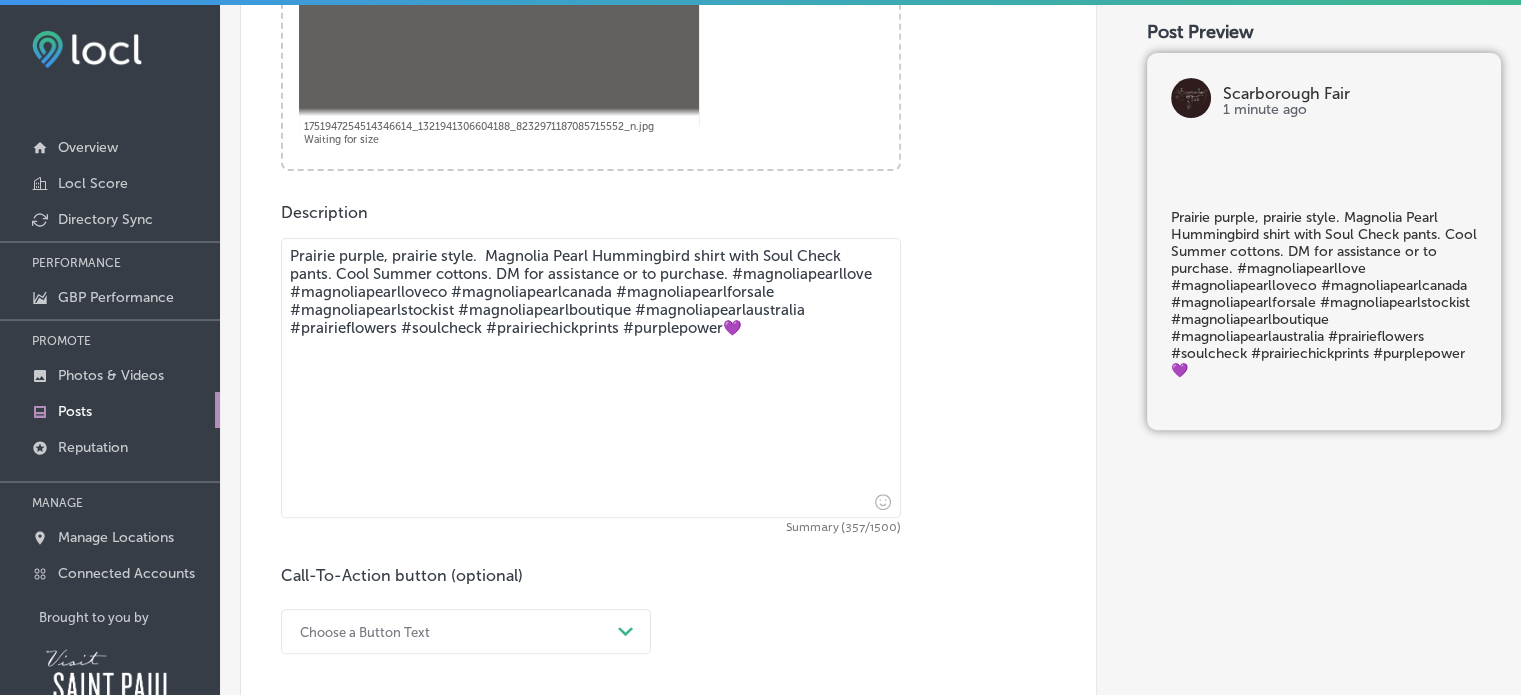 drag, startPoint x: 414, startPoint y: 353, endPoint x: 272, endPoint y: 286, distance: 157.01274 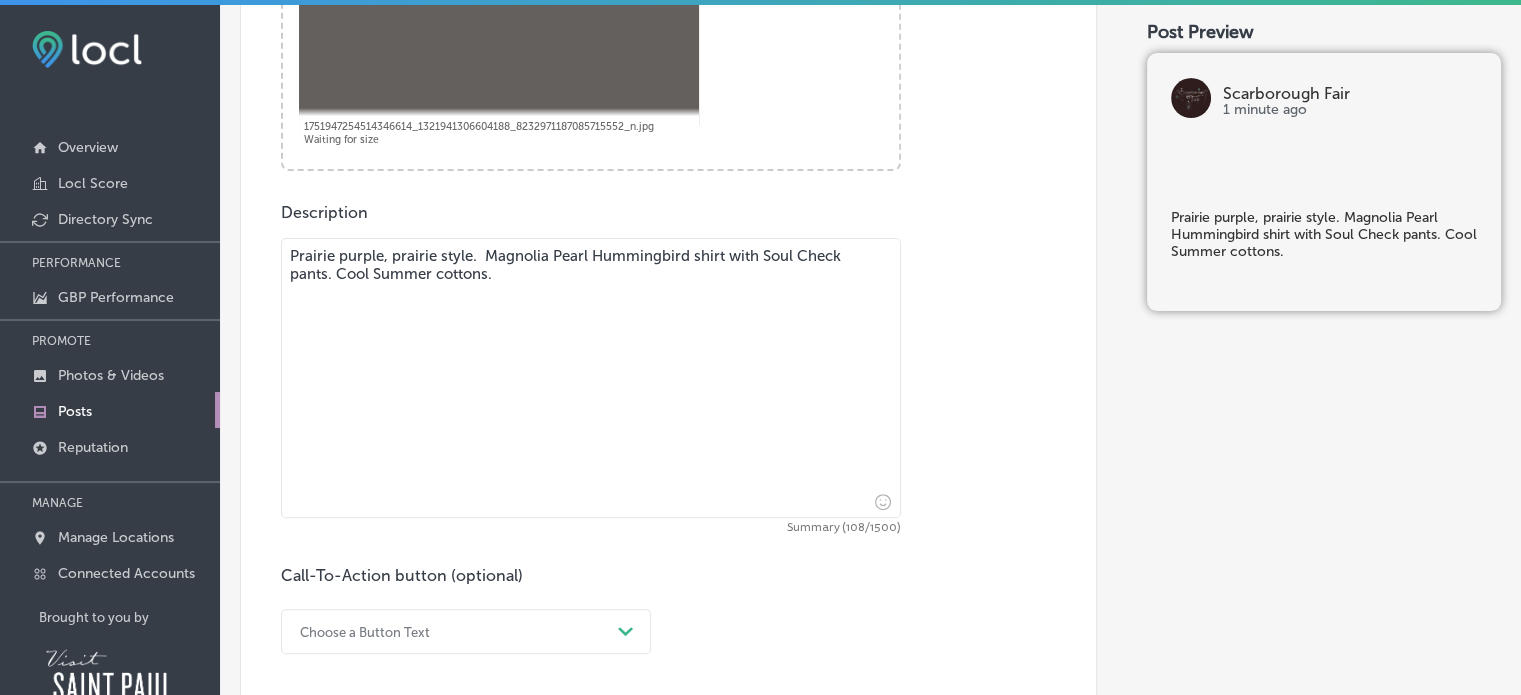 type on "Prairie purple, prairie style.  Magnolia Pearl Hummingbird shirt with Soul Check pants. Cool Summer cottons." 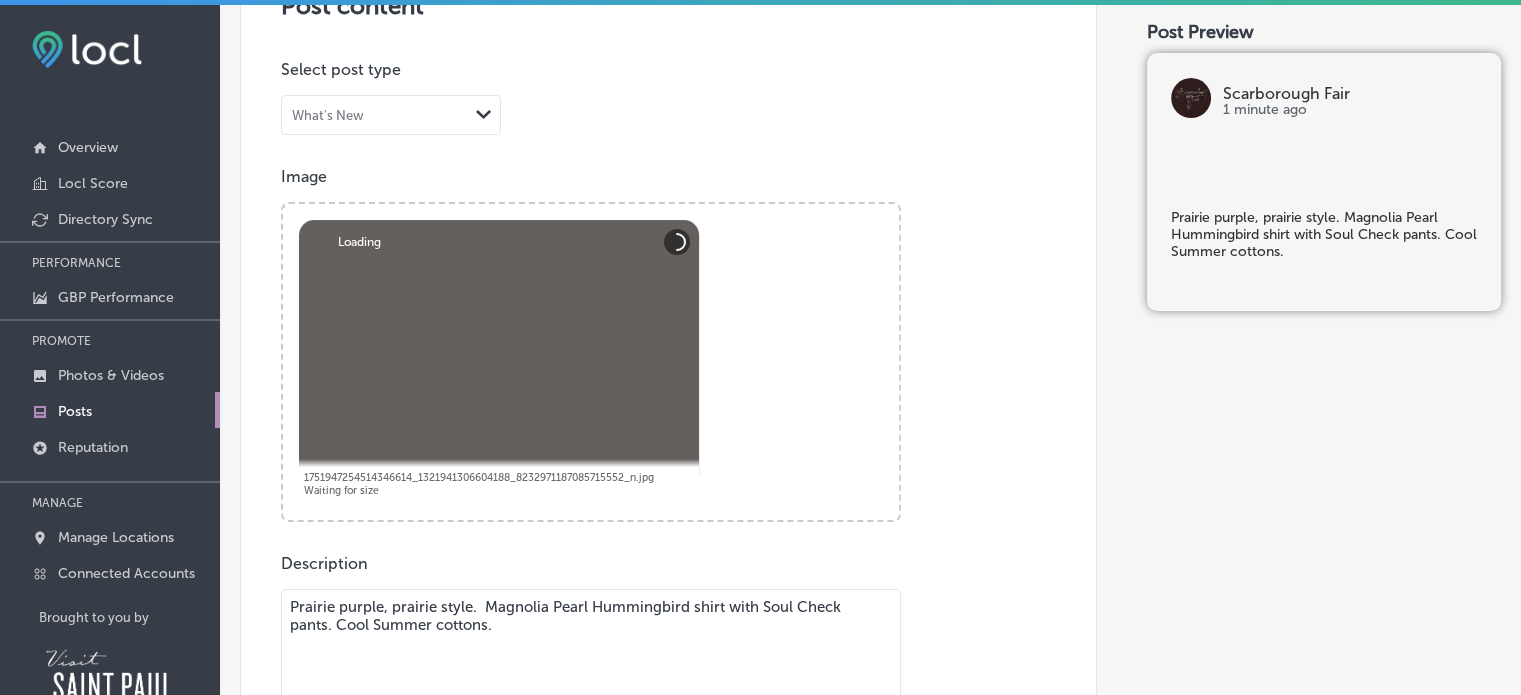 scroll, scrollTop: 271, scrollLeft: 0, axis: vertical 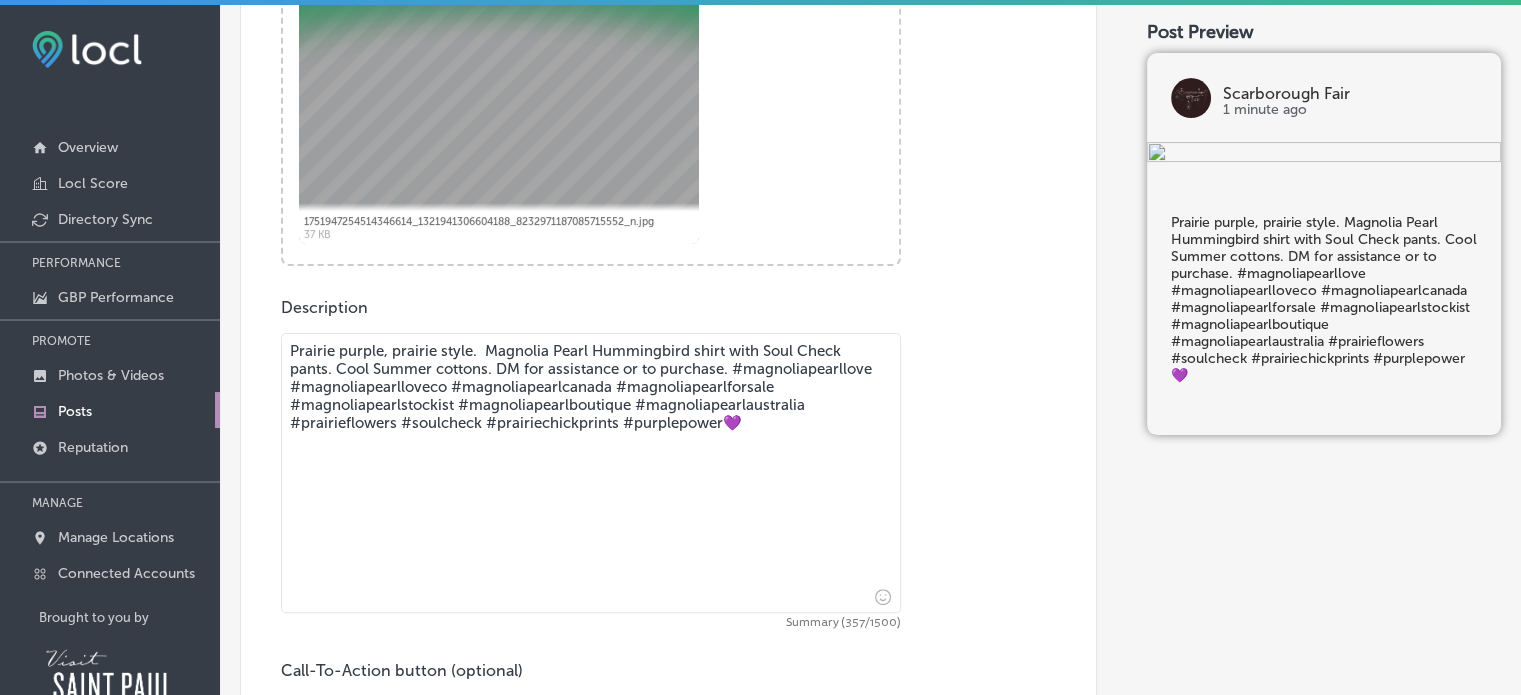 drag, startPoint x: 428, startPoint y: 443, endPoint x: 496, endPoint y: 365, distance: 103.47947 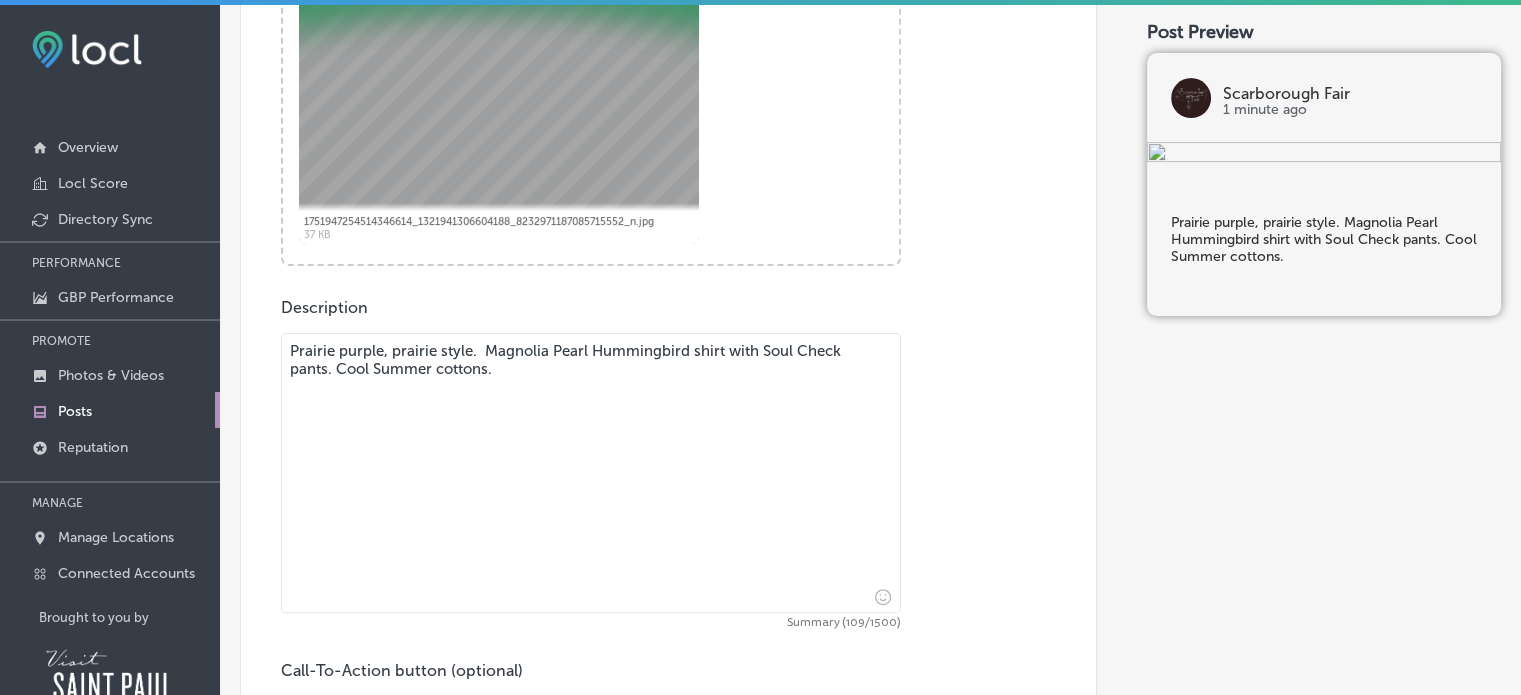 type on "Prairie purple, prairie style.  Magnolia Pearl Hummingbird shirt with Soul Check pants. Cool Summer cottons." 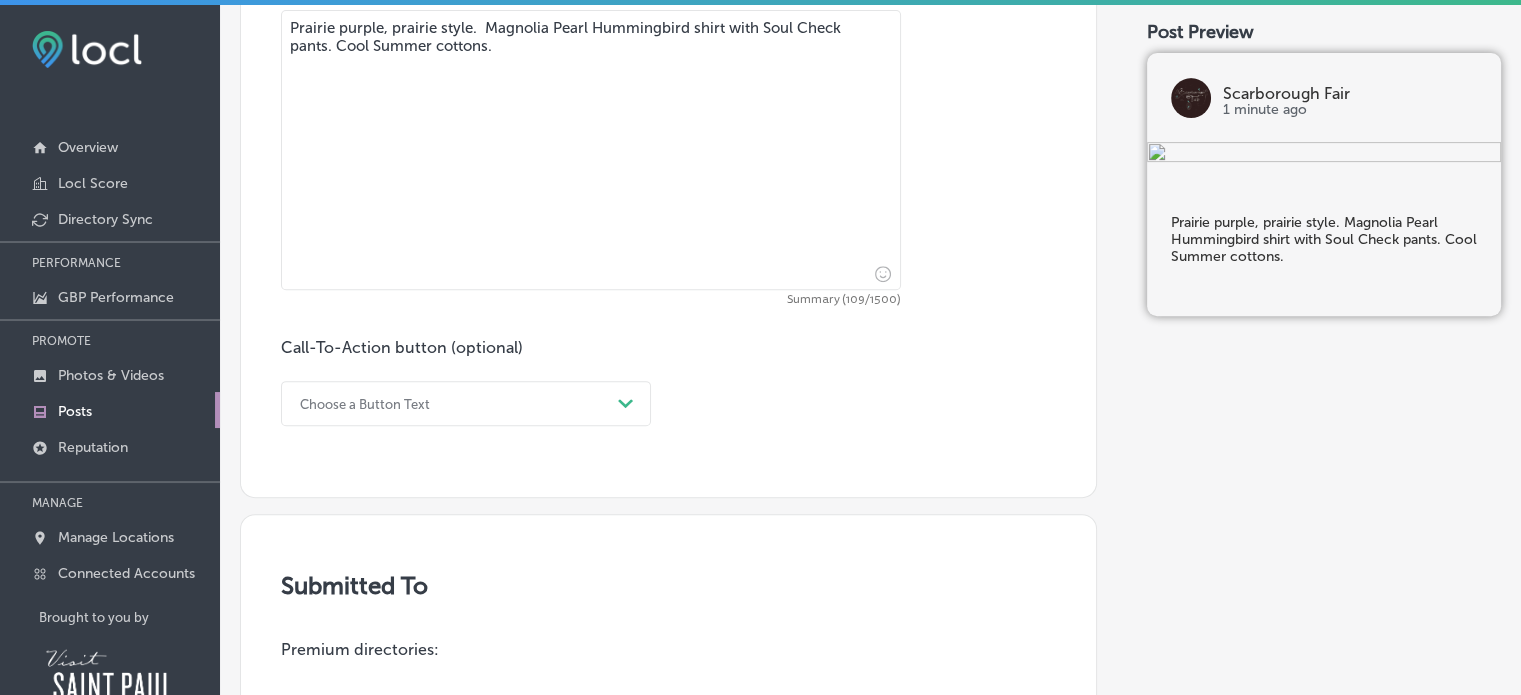 scroll, scrollTop: 886, scrollLeft: 0, axis: vertical 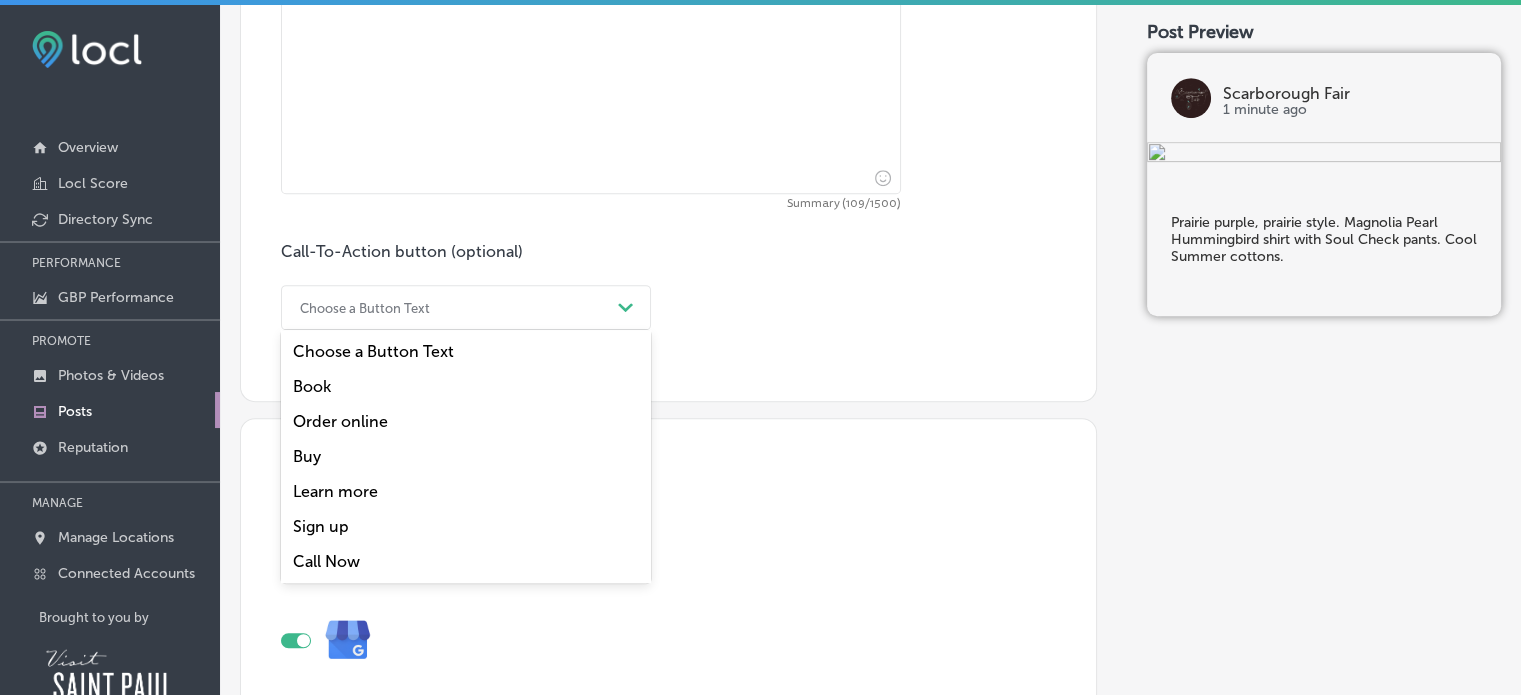 click on "Path
Created with Sketch." 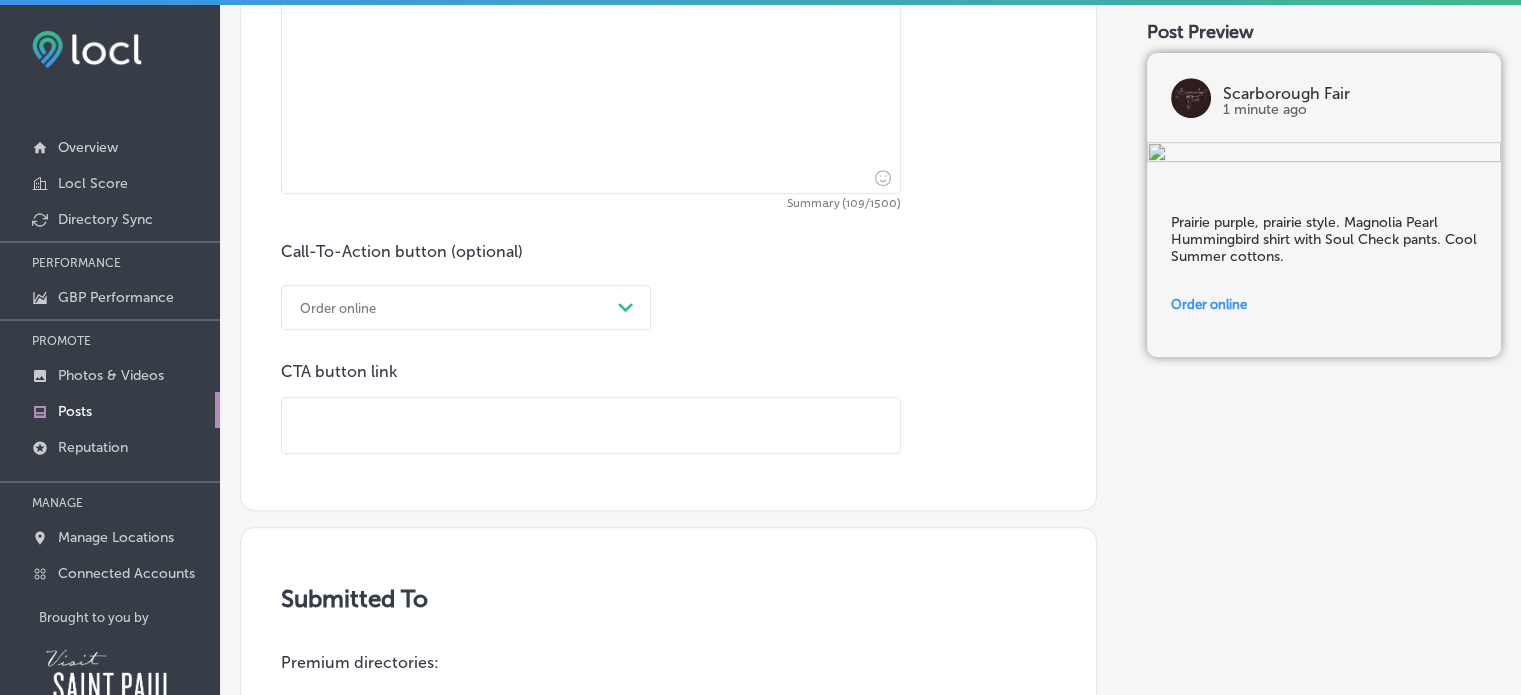 click at bounding box center (591, 425) 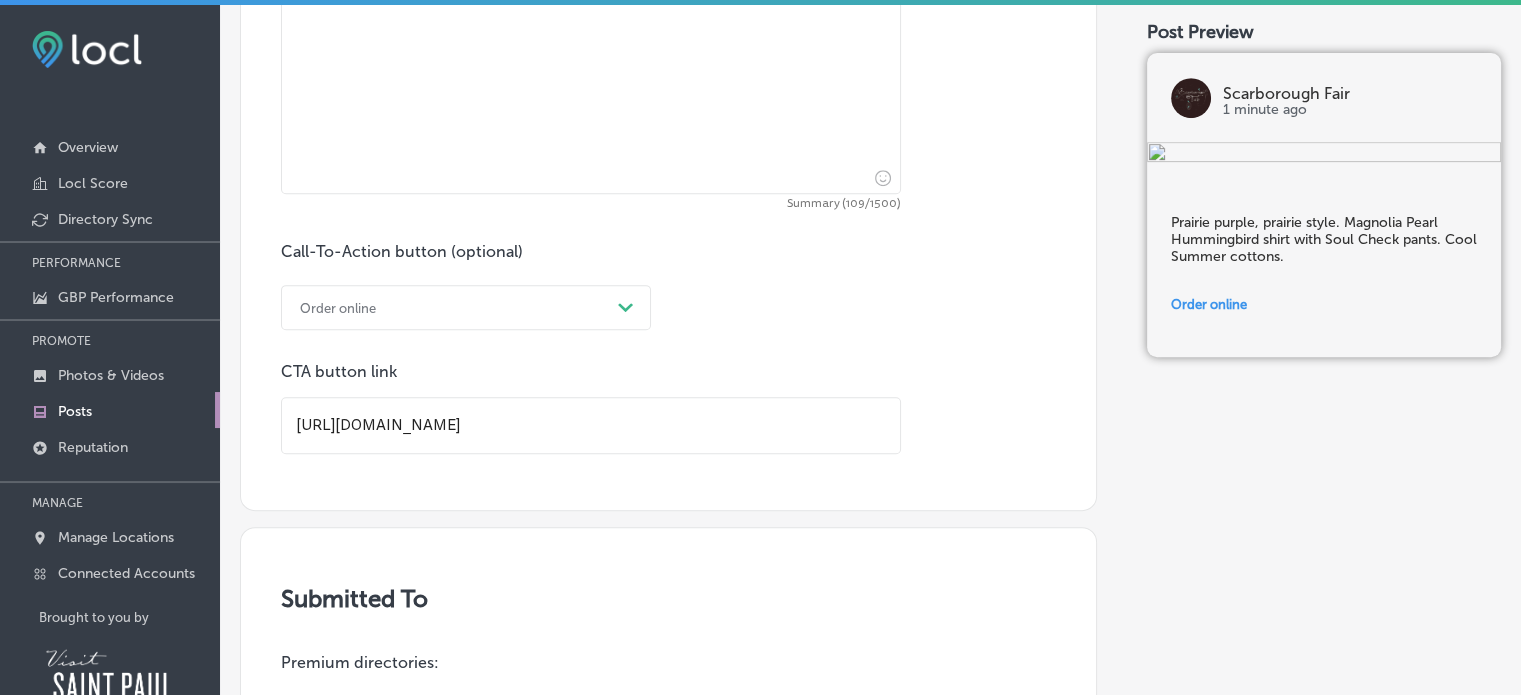 scroll, scrollTop: 0, scrollLeft: 84, axis: horizontal 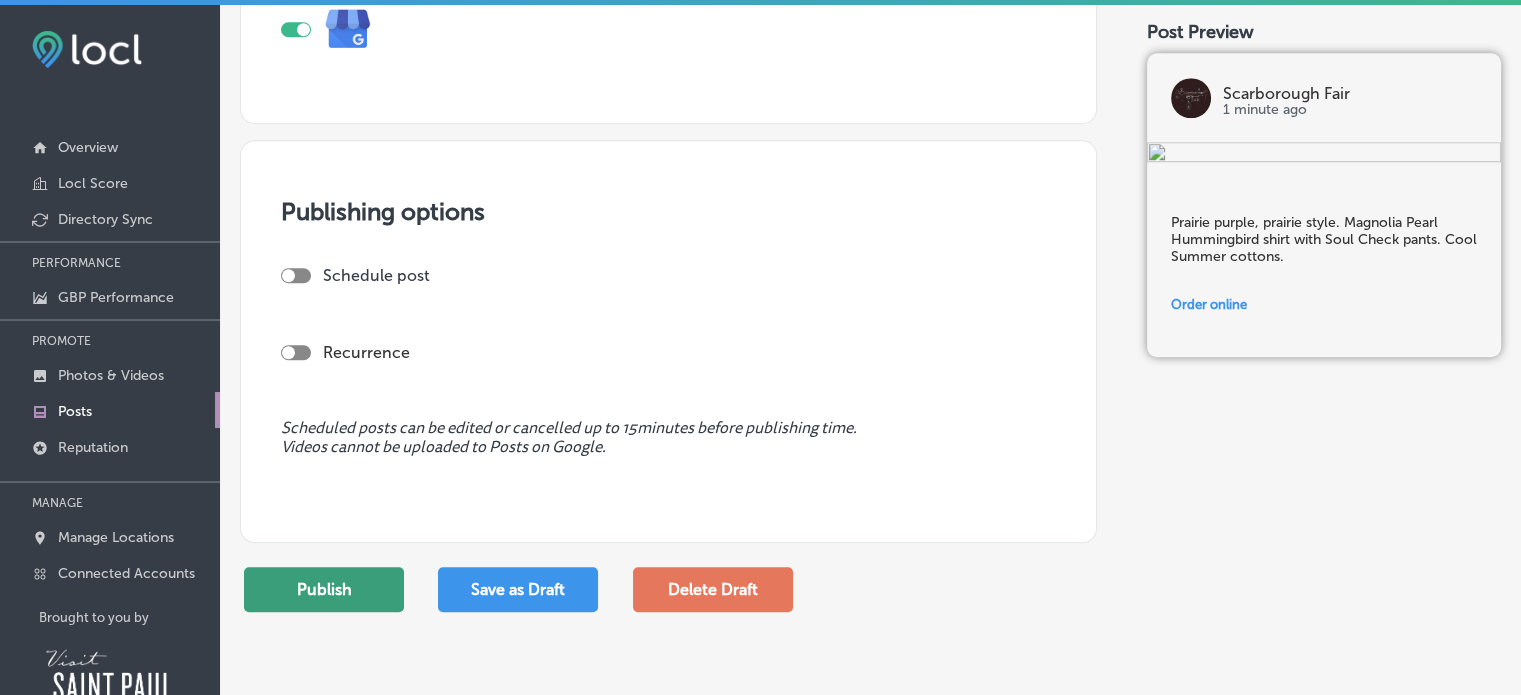 type on "[URL][DOMAIN_NAME]" 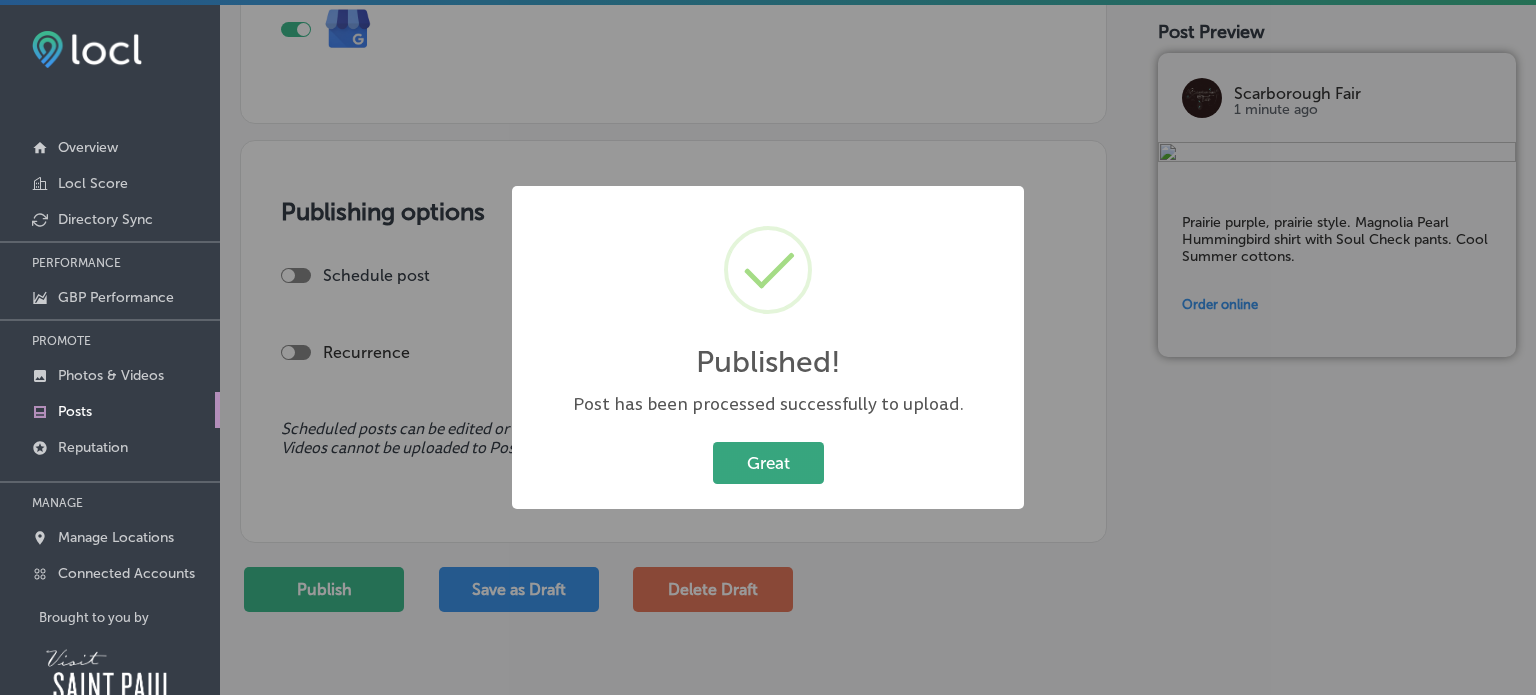 click on "Great" at bounding box center [768, 462] 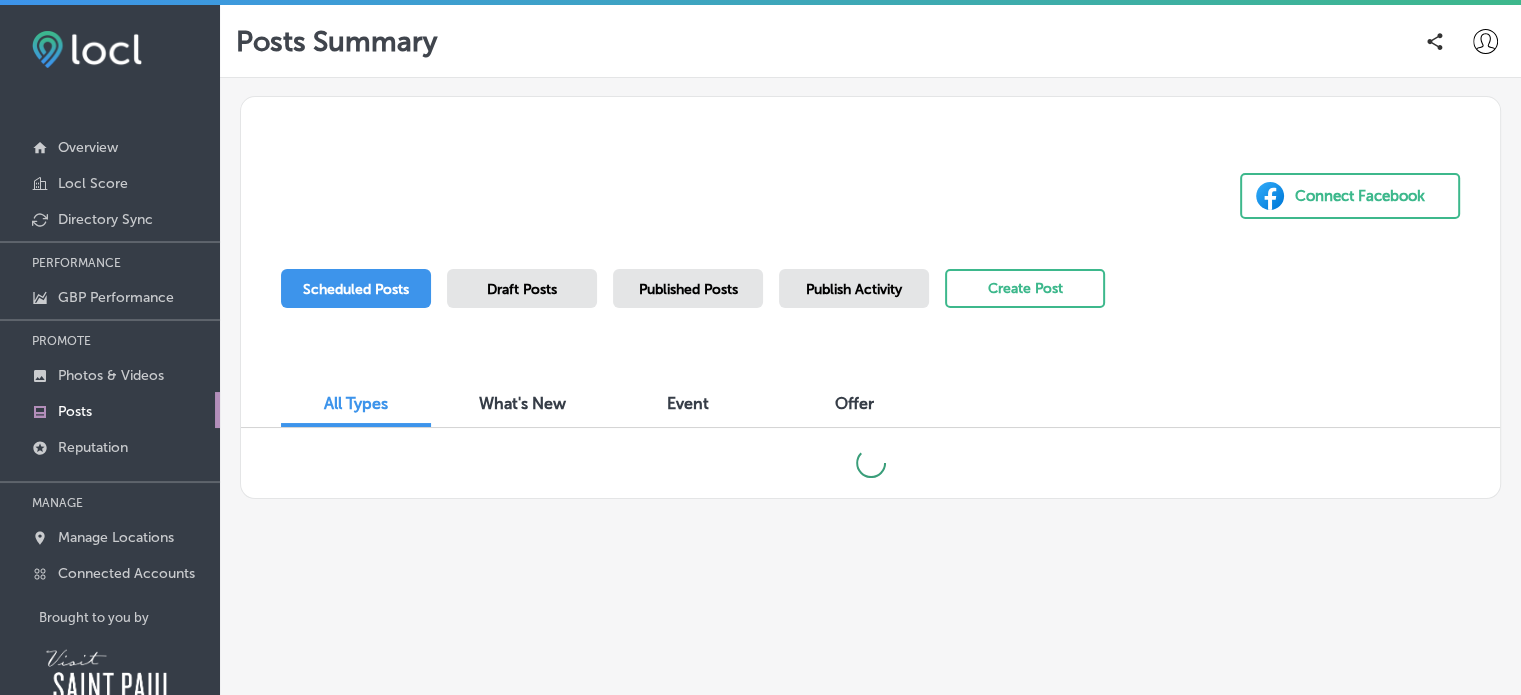 click on "Draft Posts" at bounding box center (522, 288) 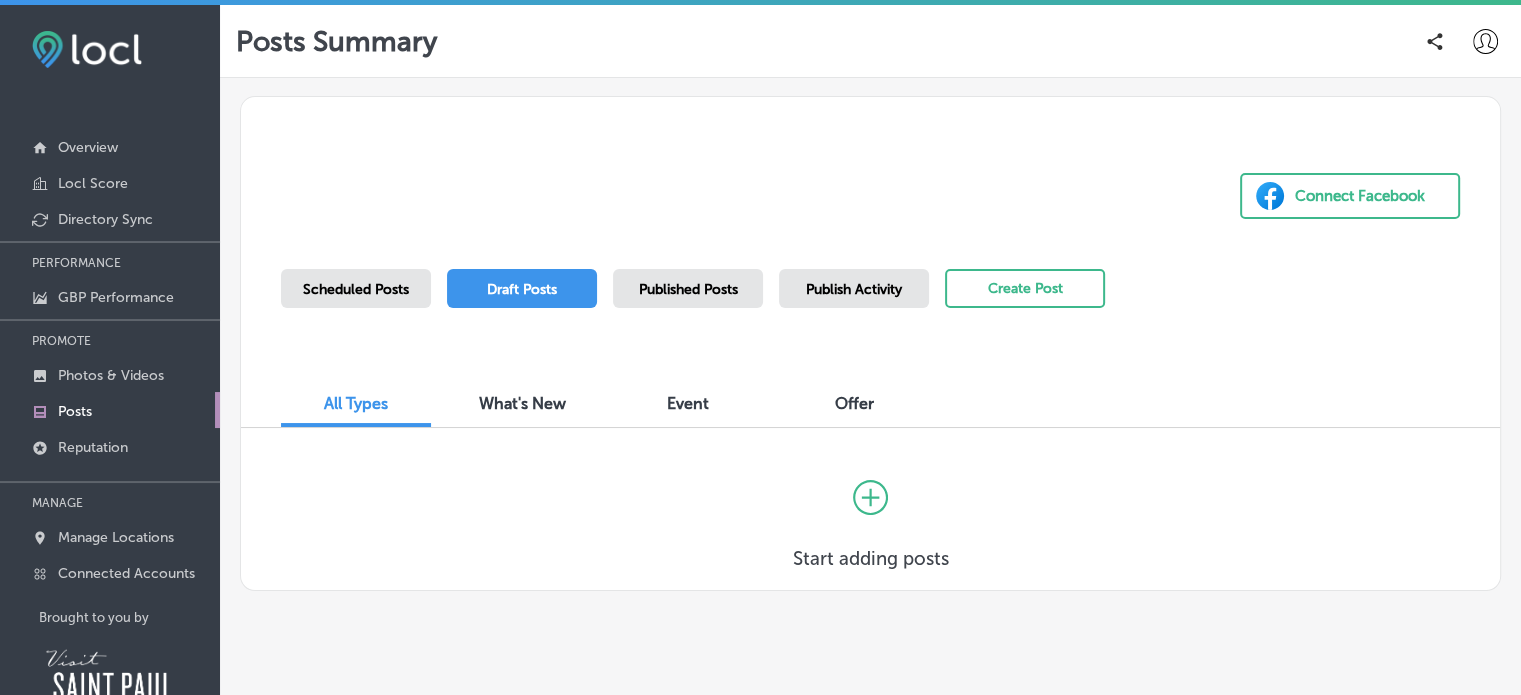 click 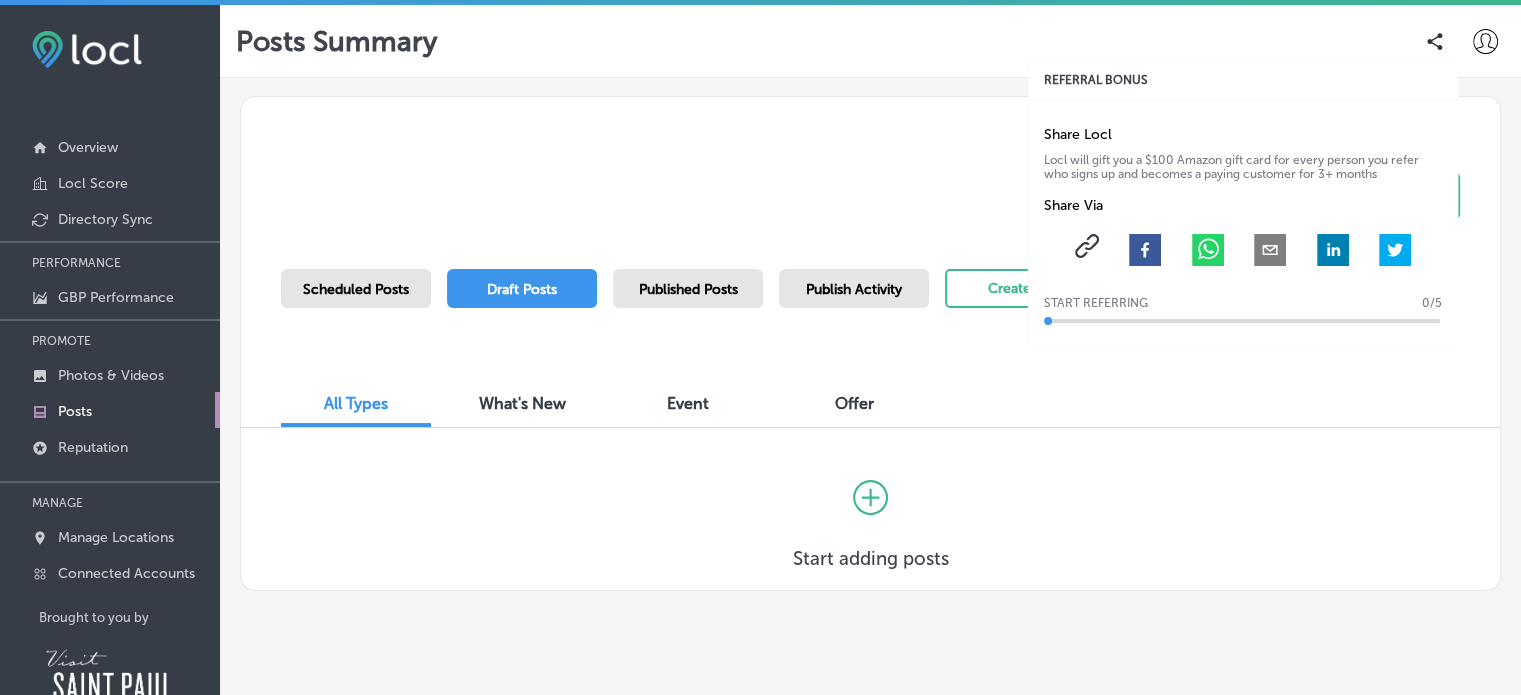 click 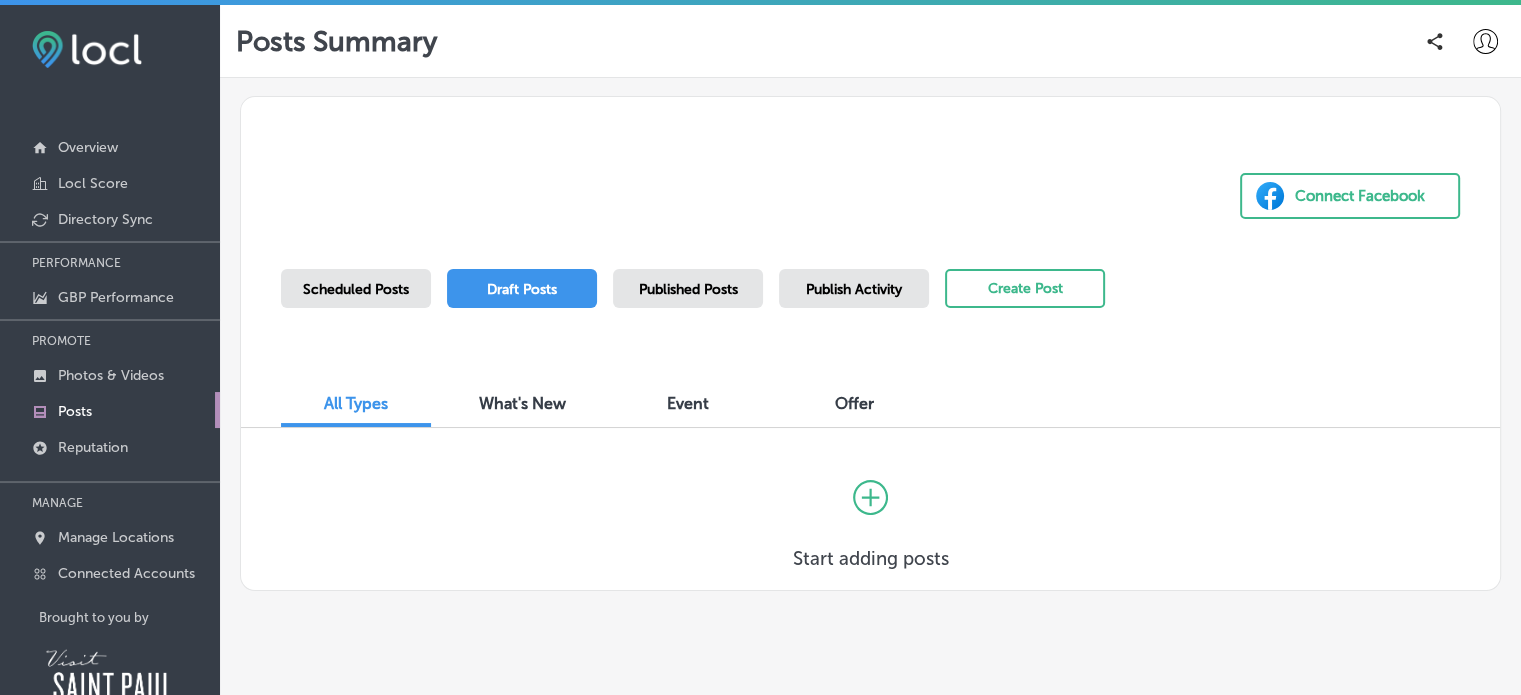 click 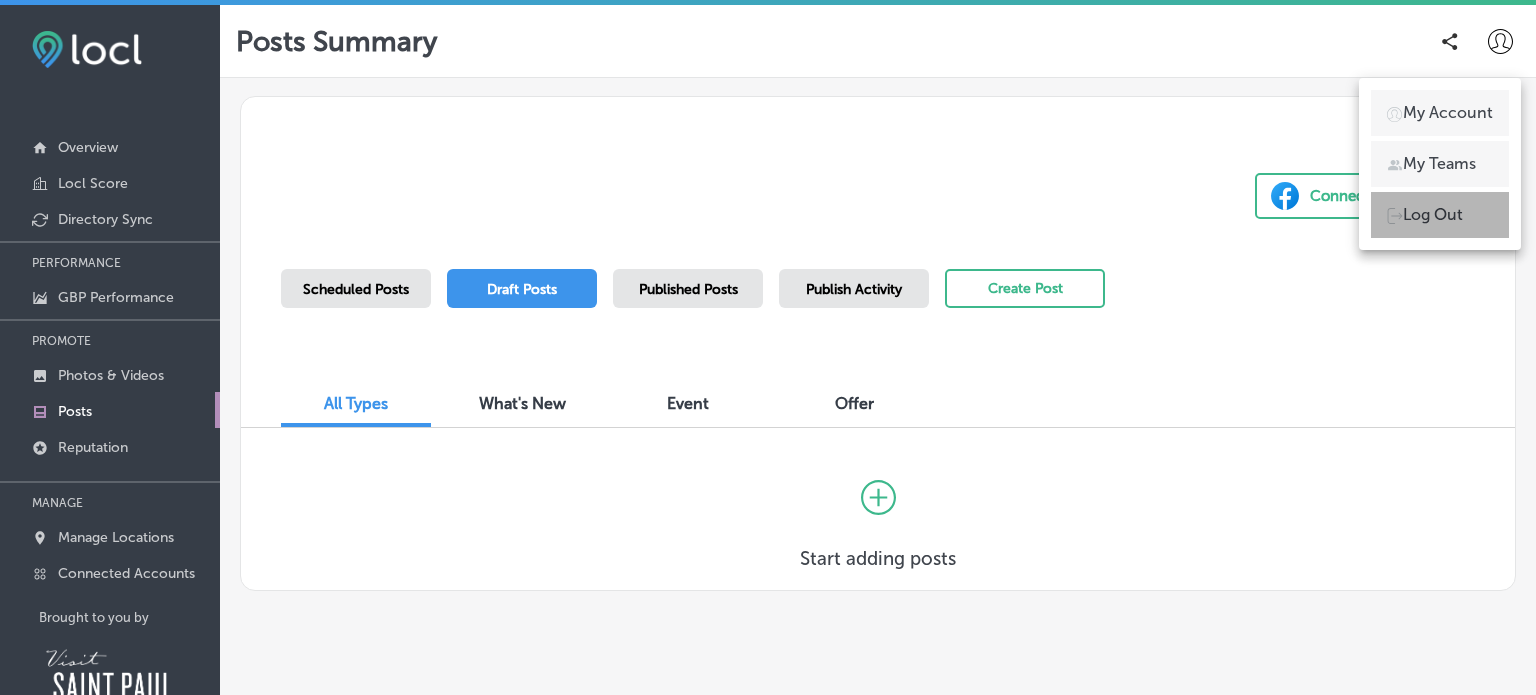 click on "Log Out" at bounding box center [1440, 215] 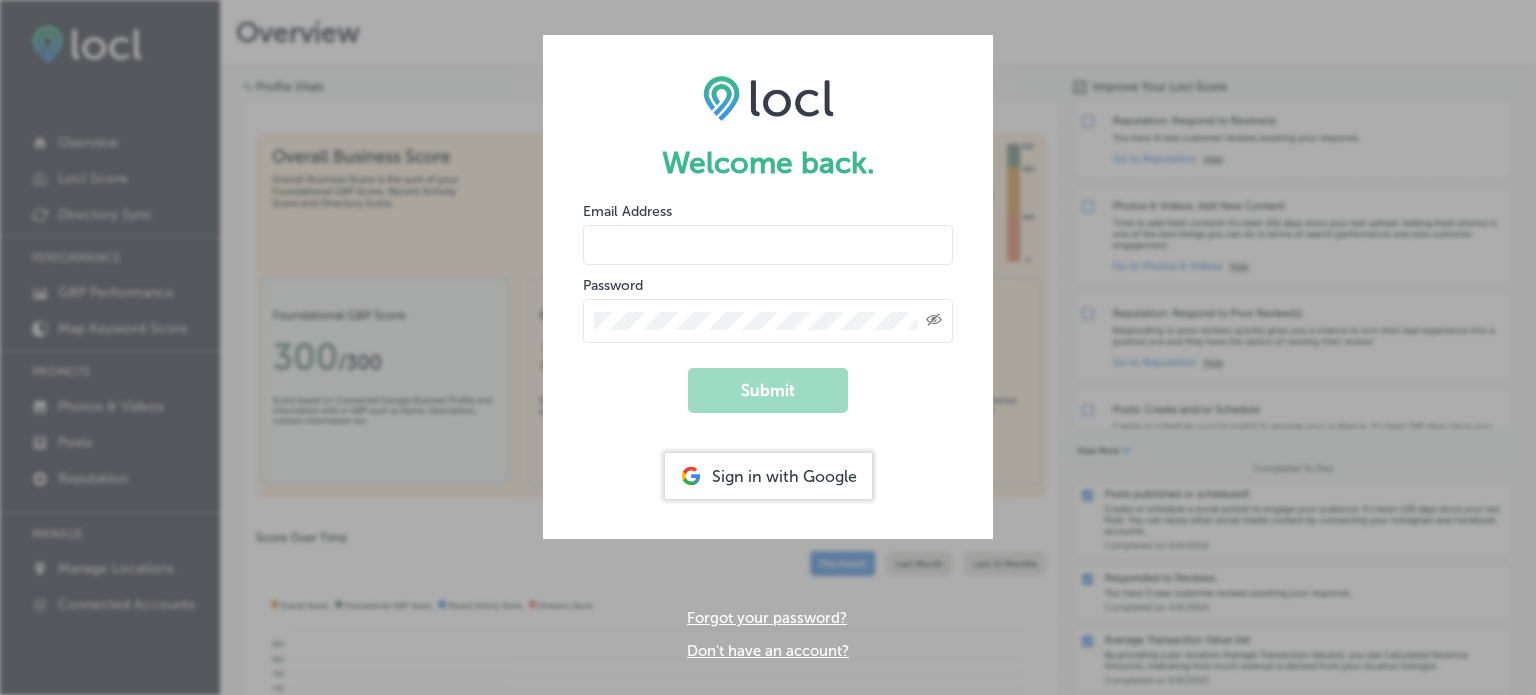 click at bounding box center (768, 245) 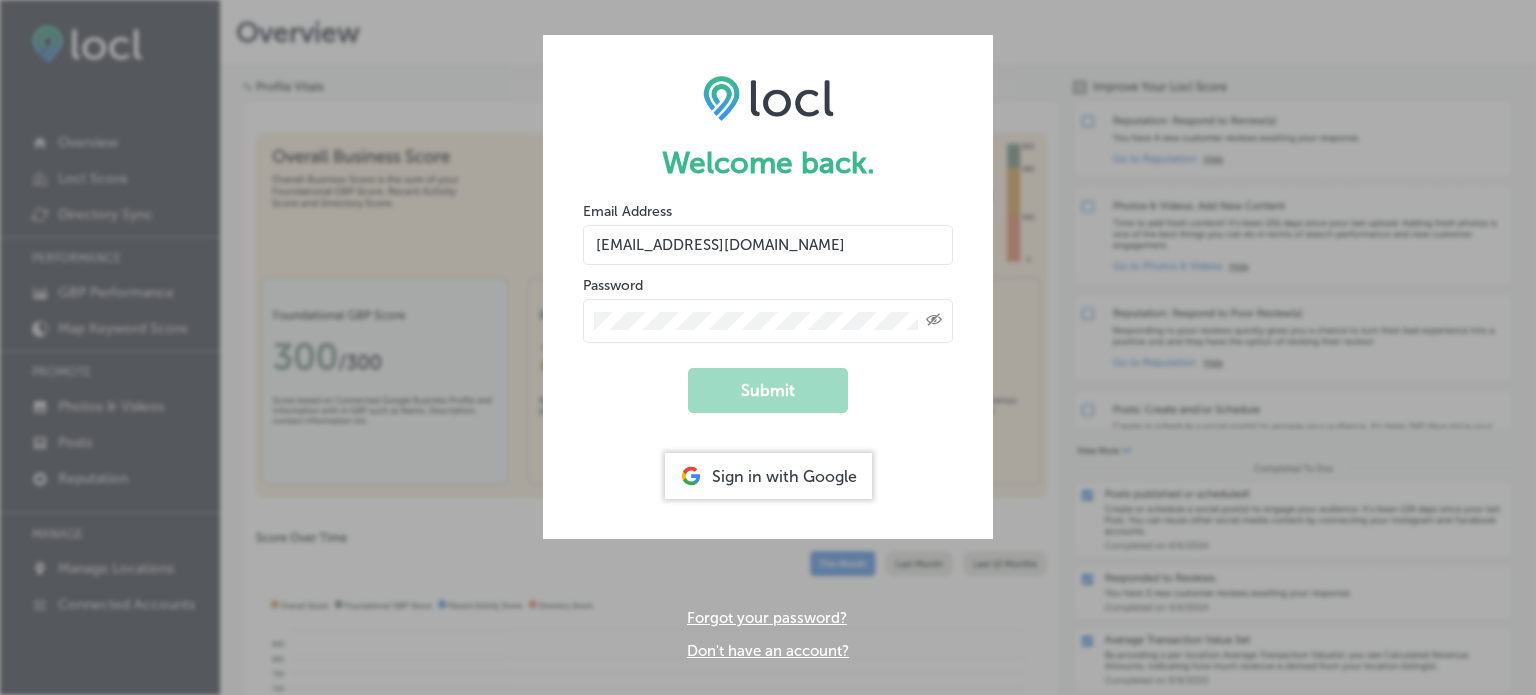 type on "[EMAIL_ADDRESS][DOMAIN_NAME]" 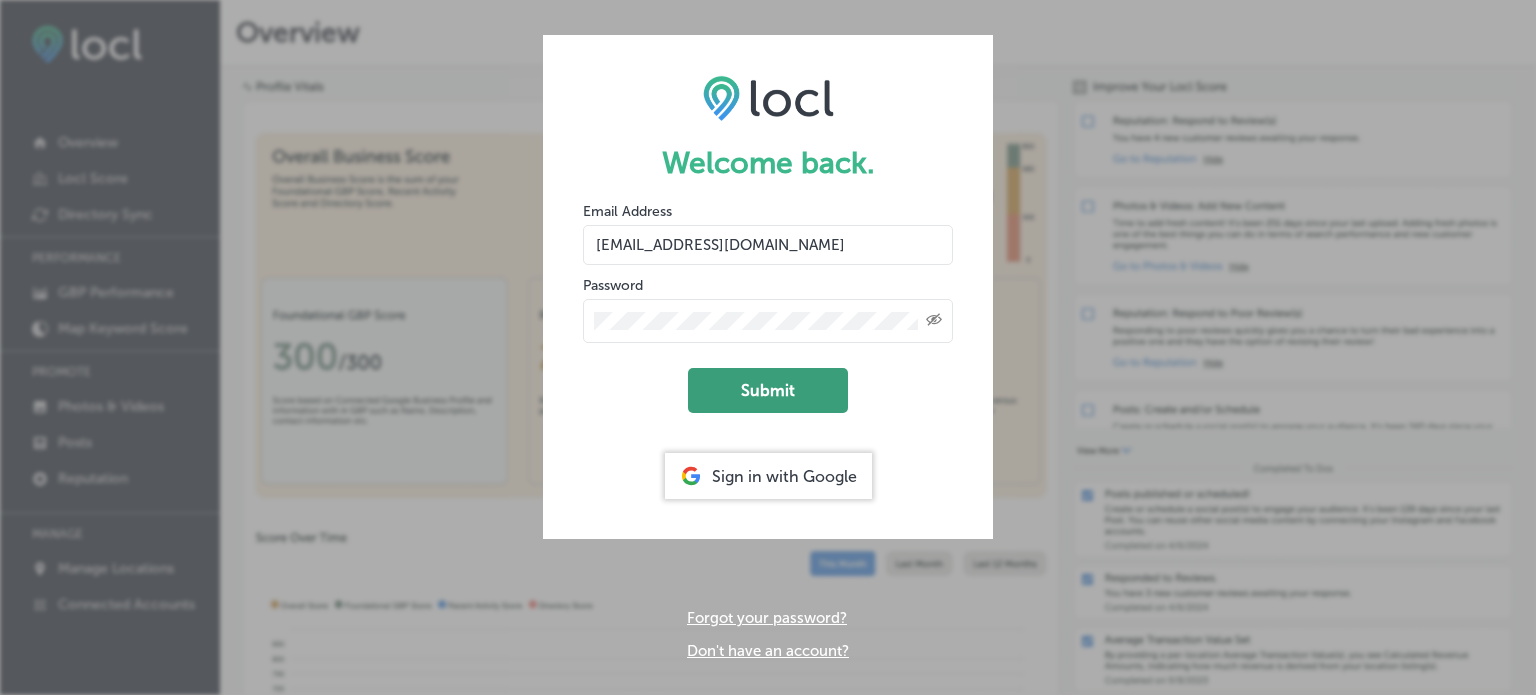 click on "Submit" 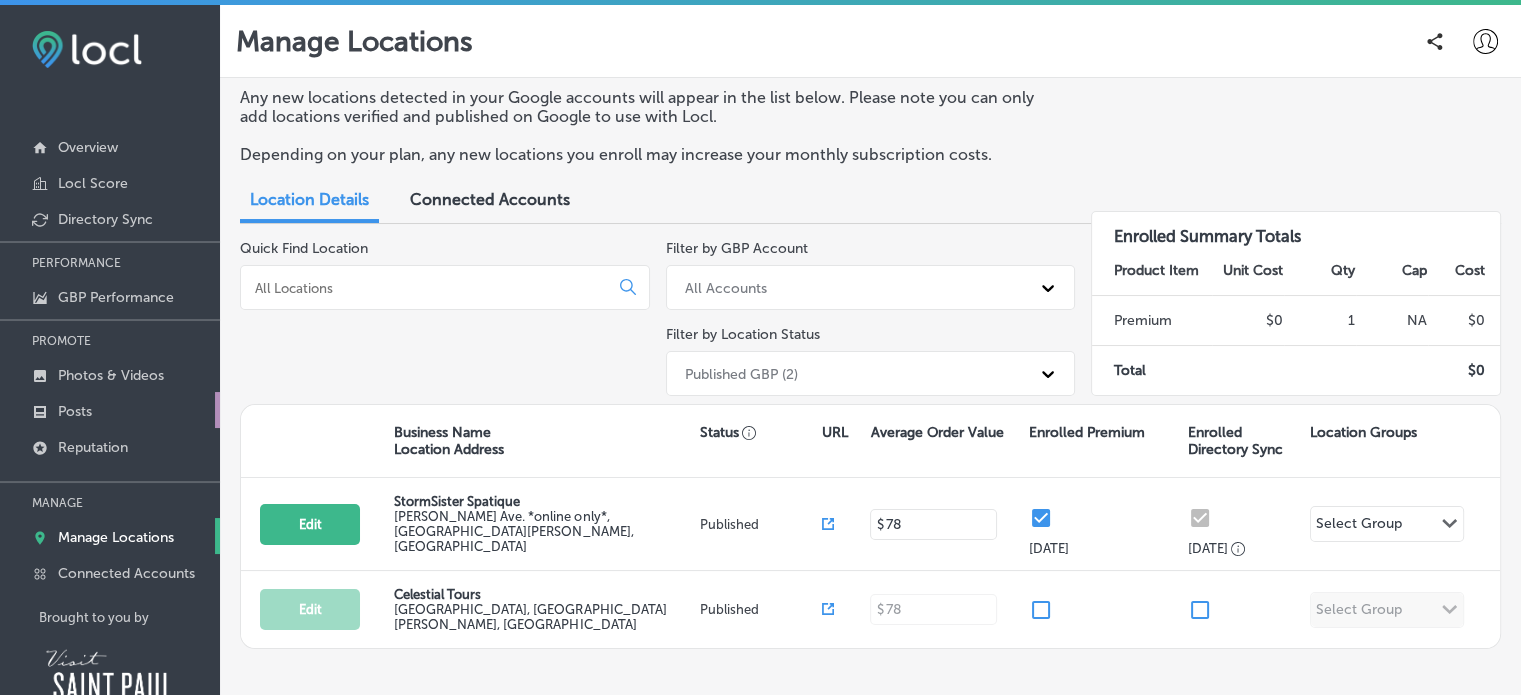click on "Posts" at bounding box center [75, 411] 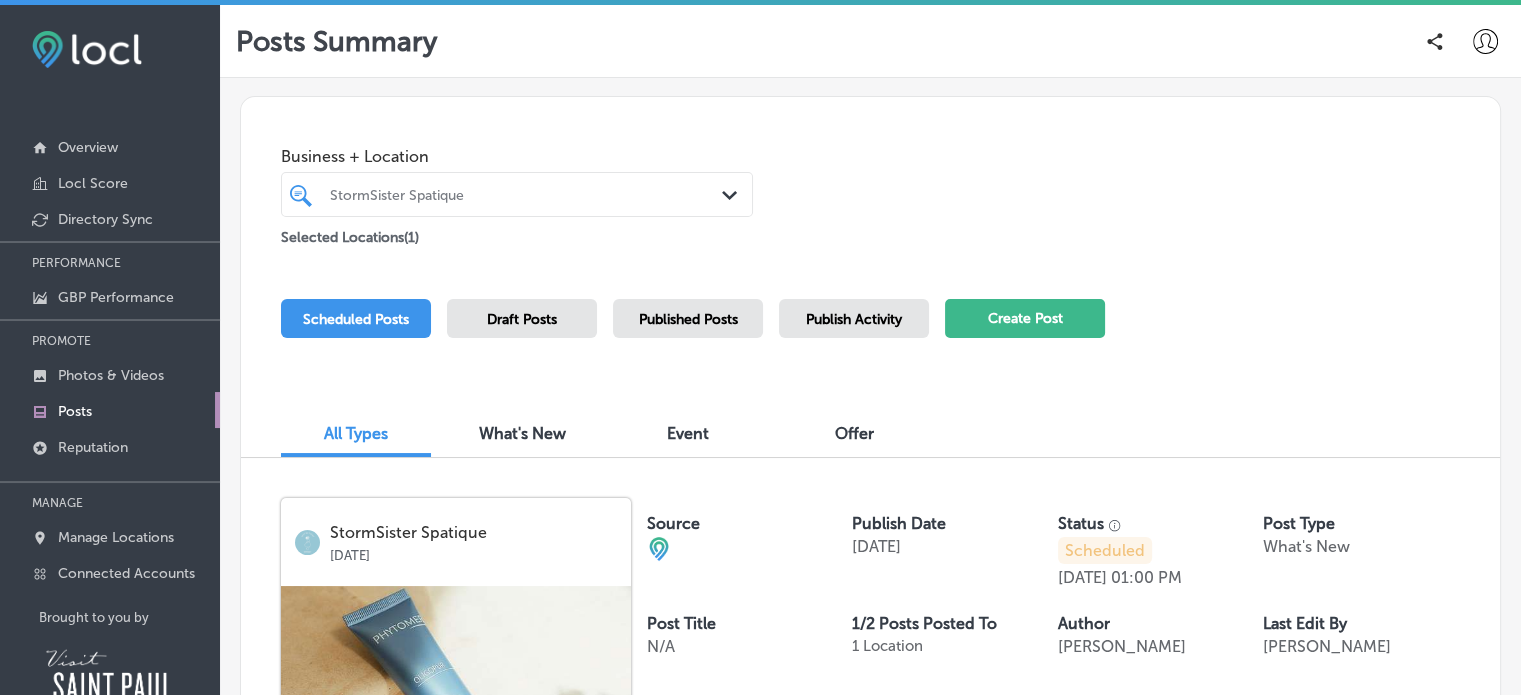 click on "Create Post" at bounding box center [1025, 318] 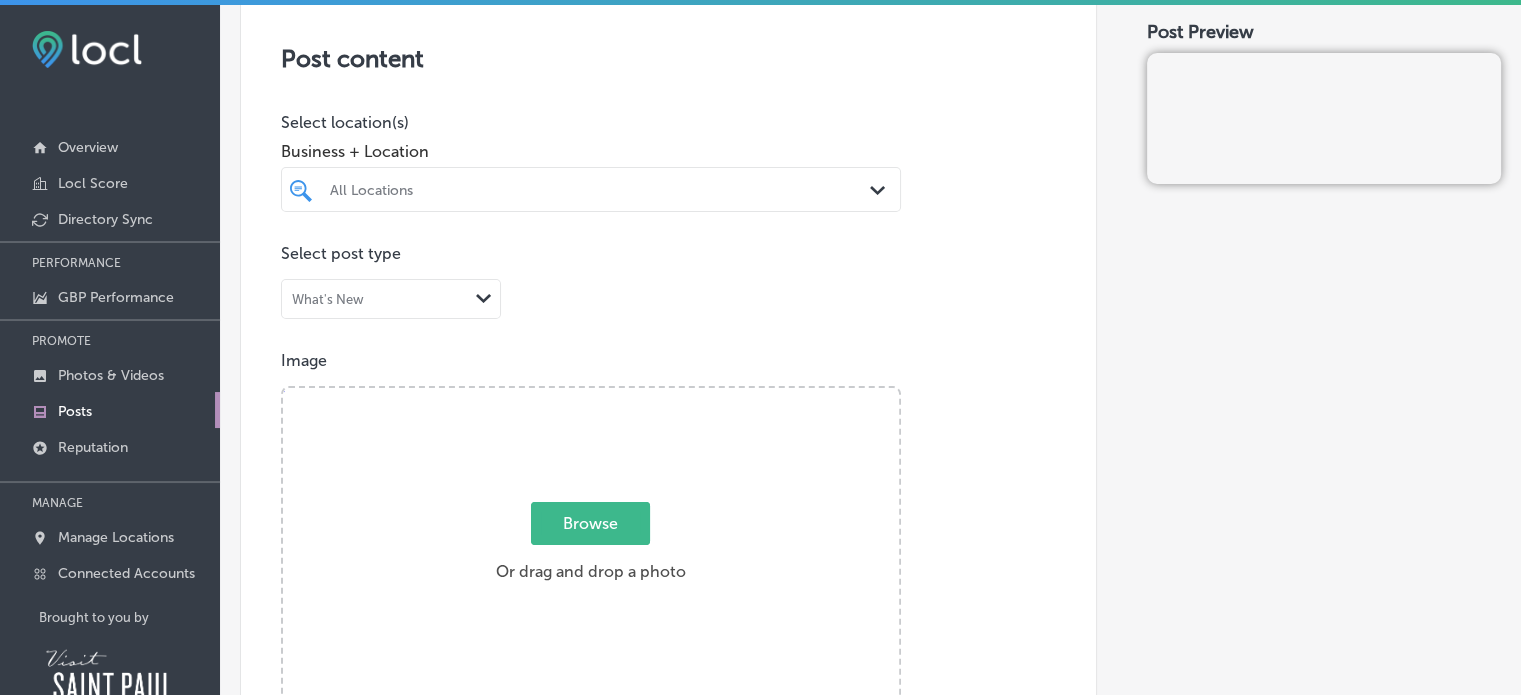 scroll, scrollTop: 158, scrollLeft: 0, axis: vertical 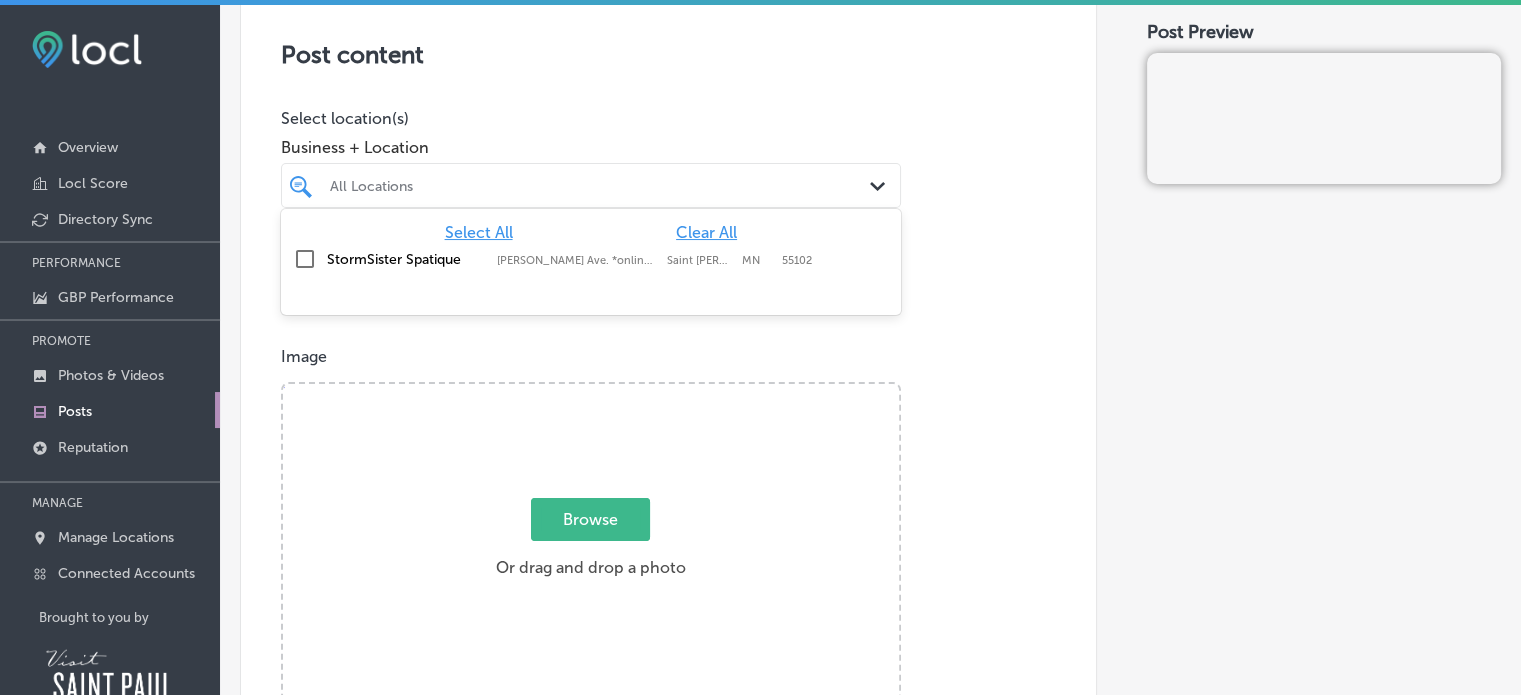 click 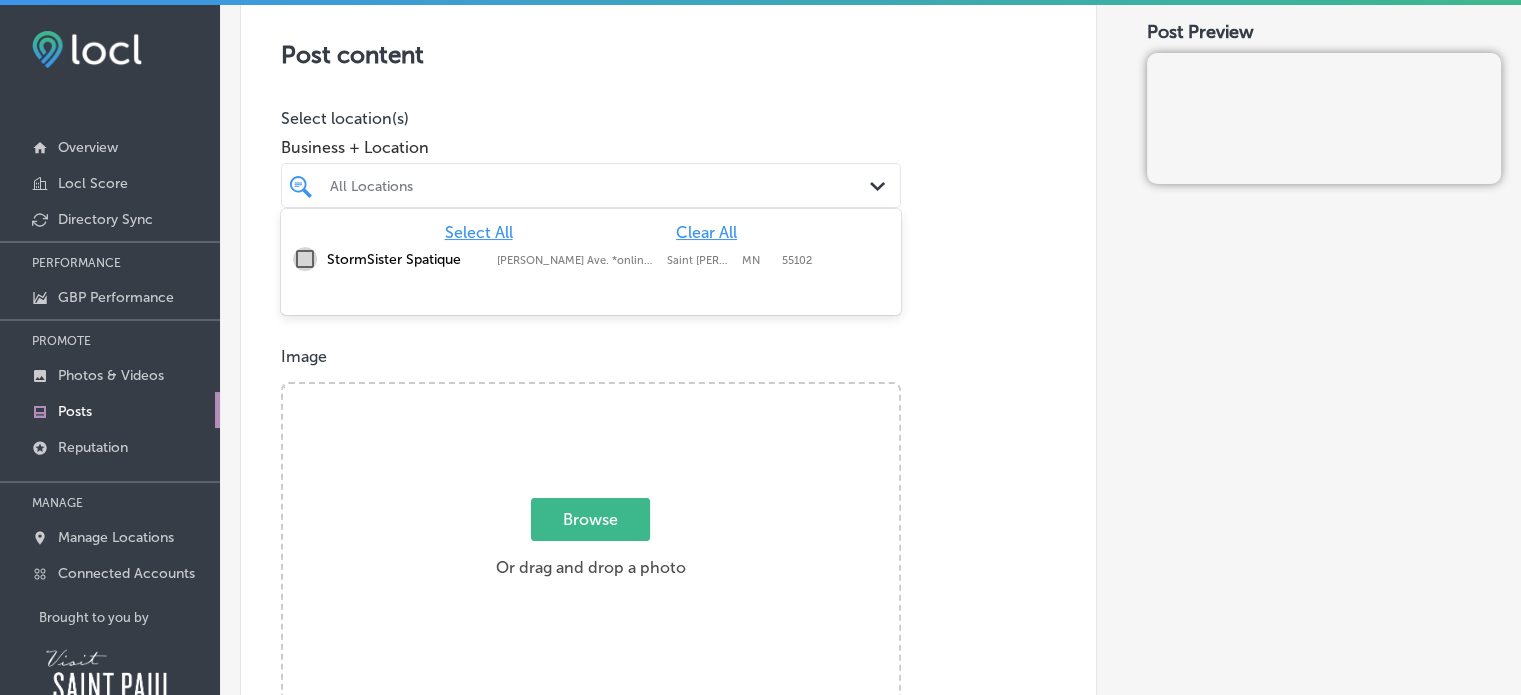 click at bounding box center (305, 259) 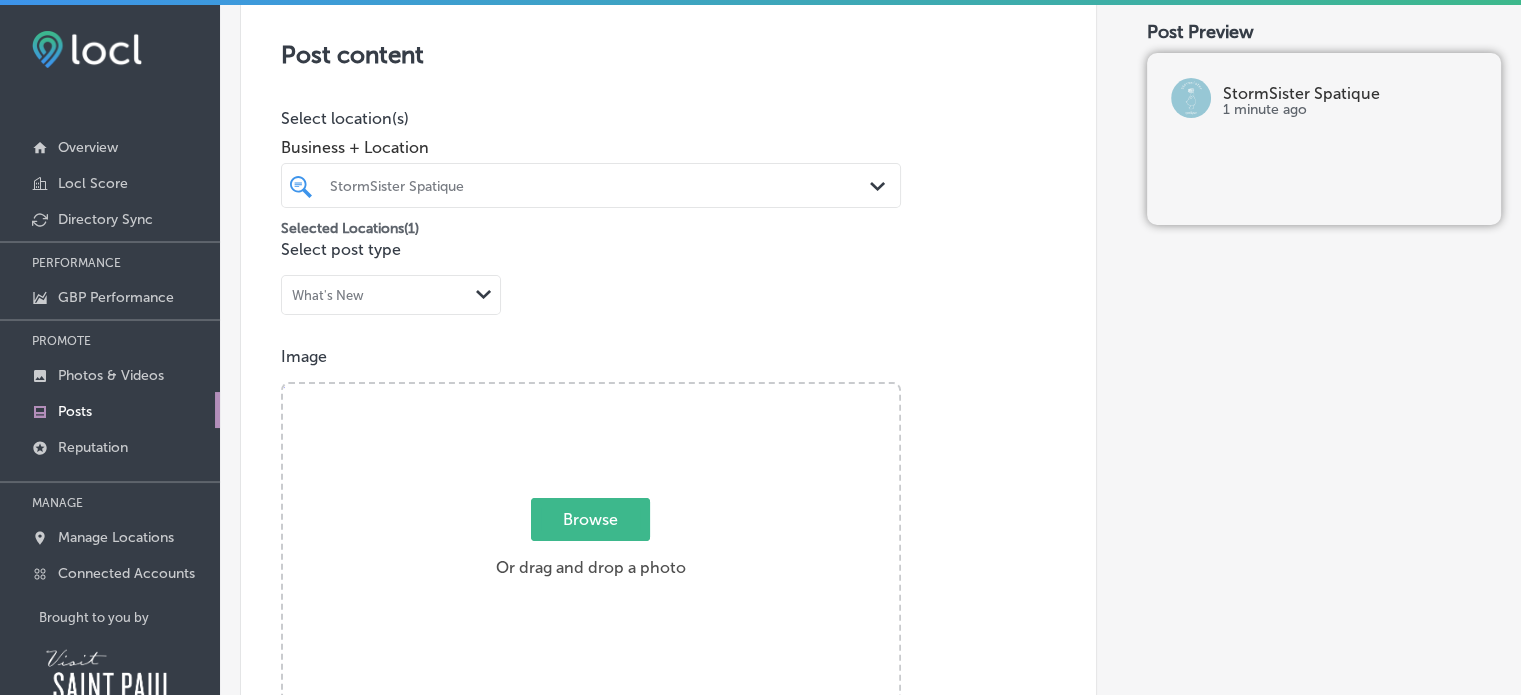 click on "Post content Select location(s) Business + Location
StormSister Spatique
Path
Created with Sketch.
Selected Locations  ( 1 ) Select post type What's New
Path
Created with Sketch.
Image Powered by PQINA    Browse     Or drag and drop a photo  Description Summary (0/1500) Call-To-Action button (optional) Choose a Button Text
Path
Created with Sketch." at bounding box center [668, 620] 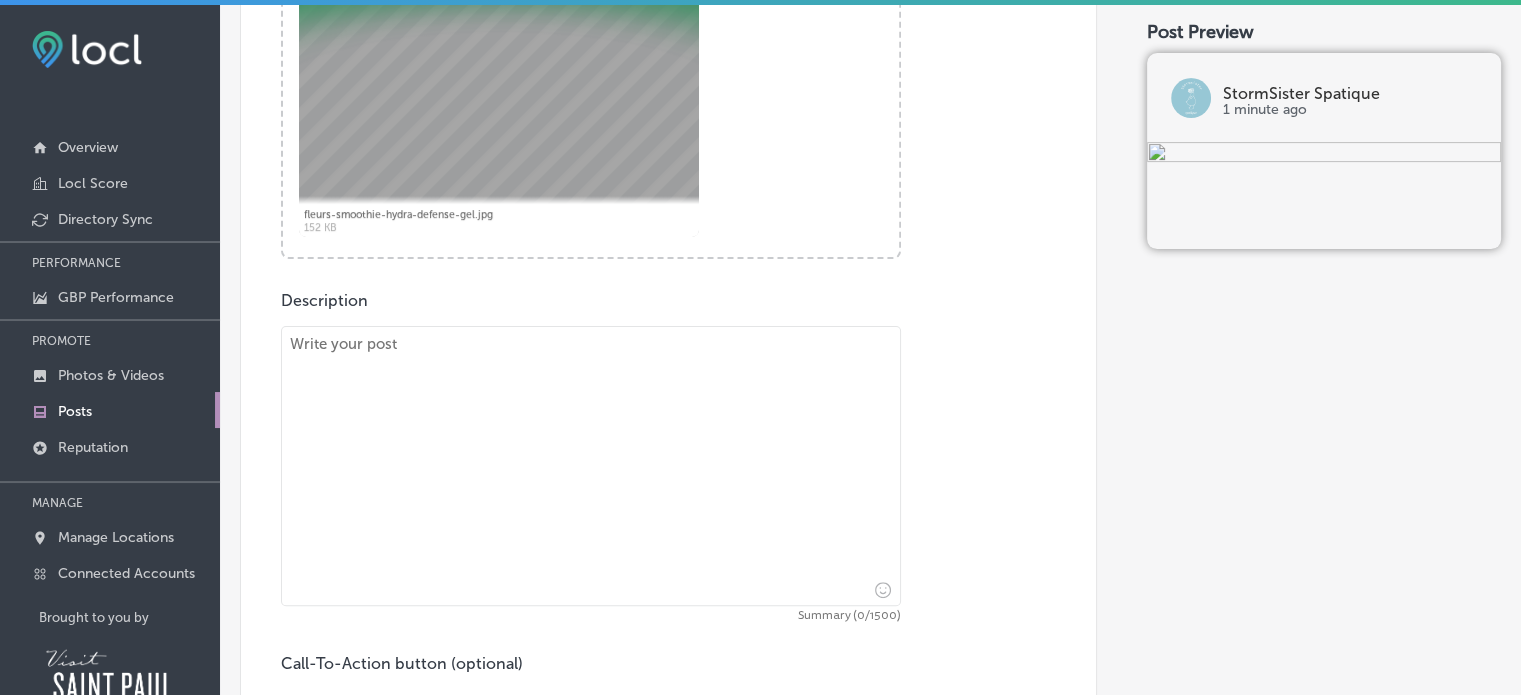 scroll, scrollTop: 599, scrollLeft: 0, axis: vertical 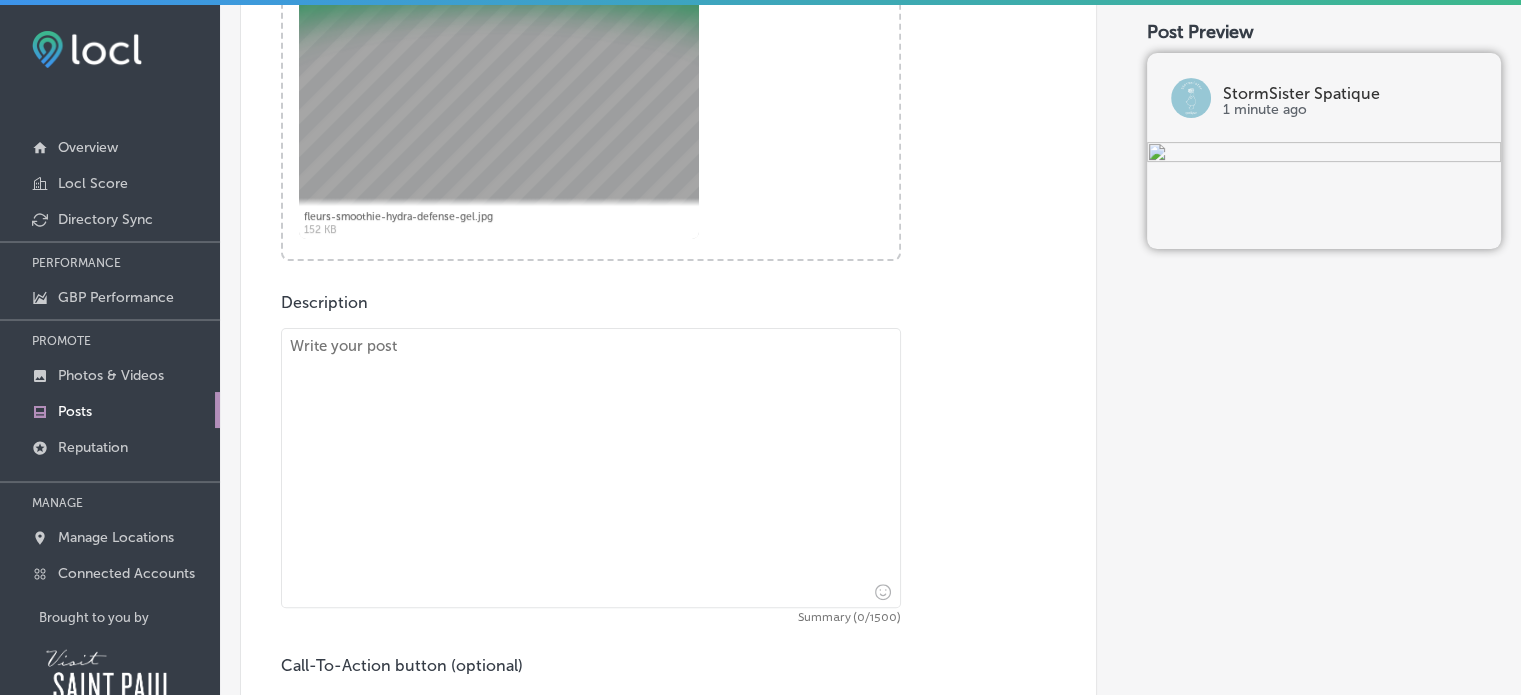click at bounding box center (591, 468) 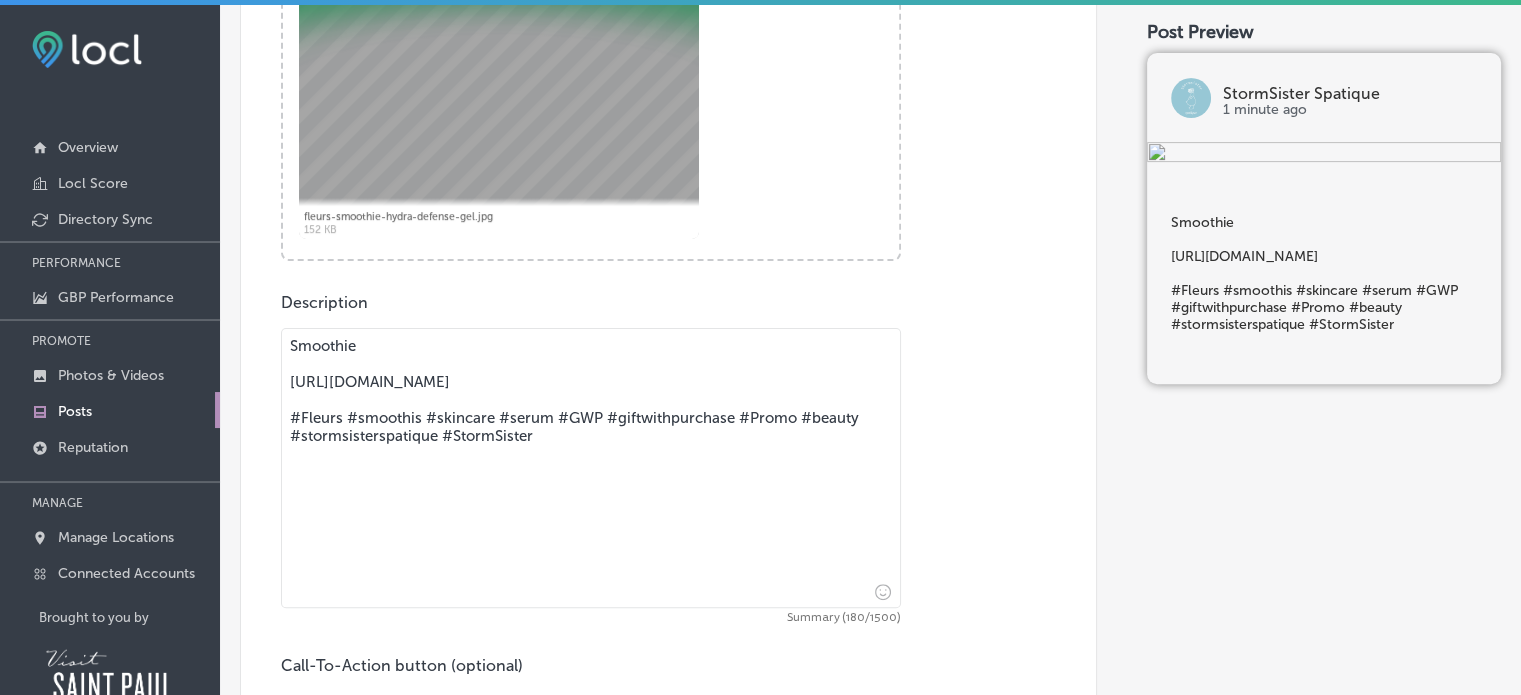drag, startPoint x: 760, startPoint y: 383, endPoint x: 289, endPoint y: 375, distance: 471.06793 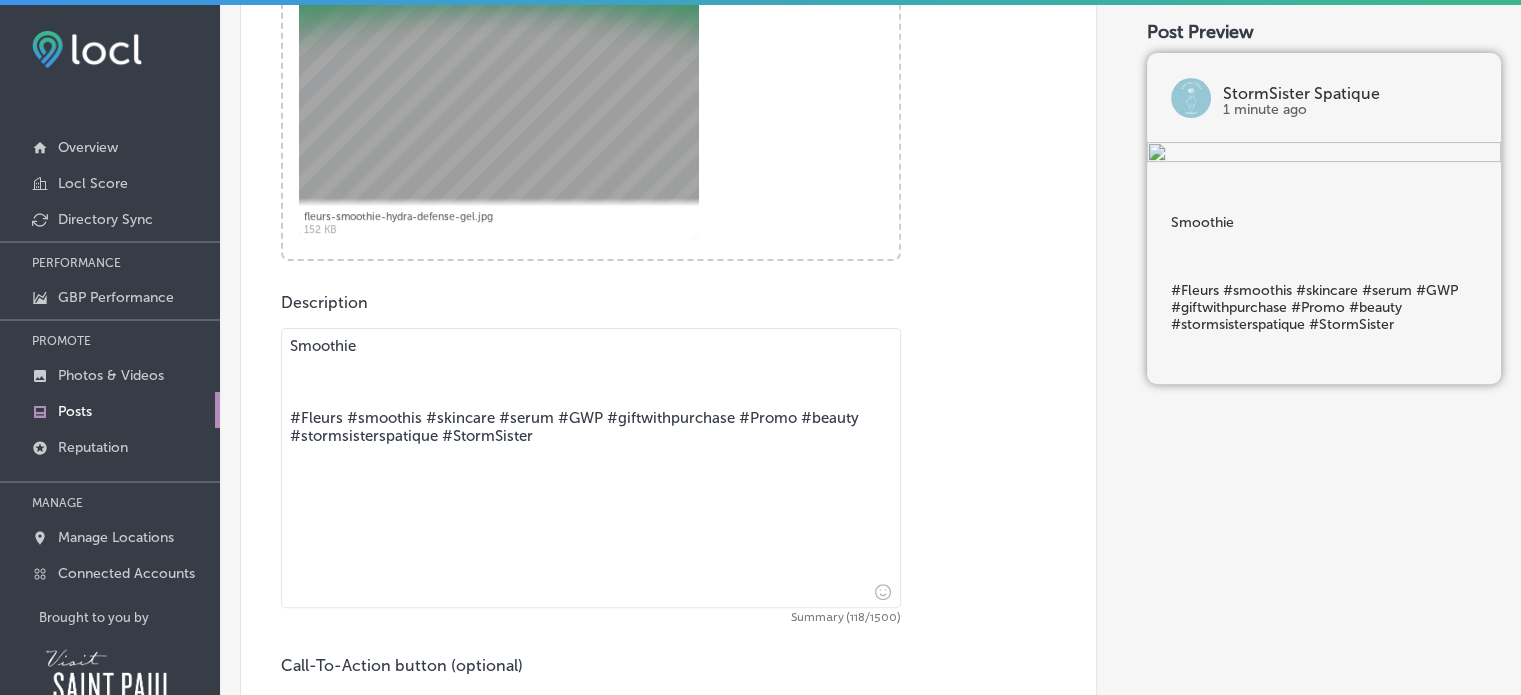 drag, startPoint x: 548, startPoint y: 437, endPoint x: 278, endPoint y: 407, distance: 271.66156 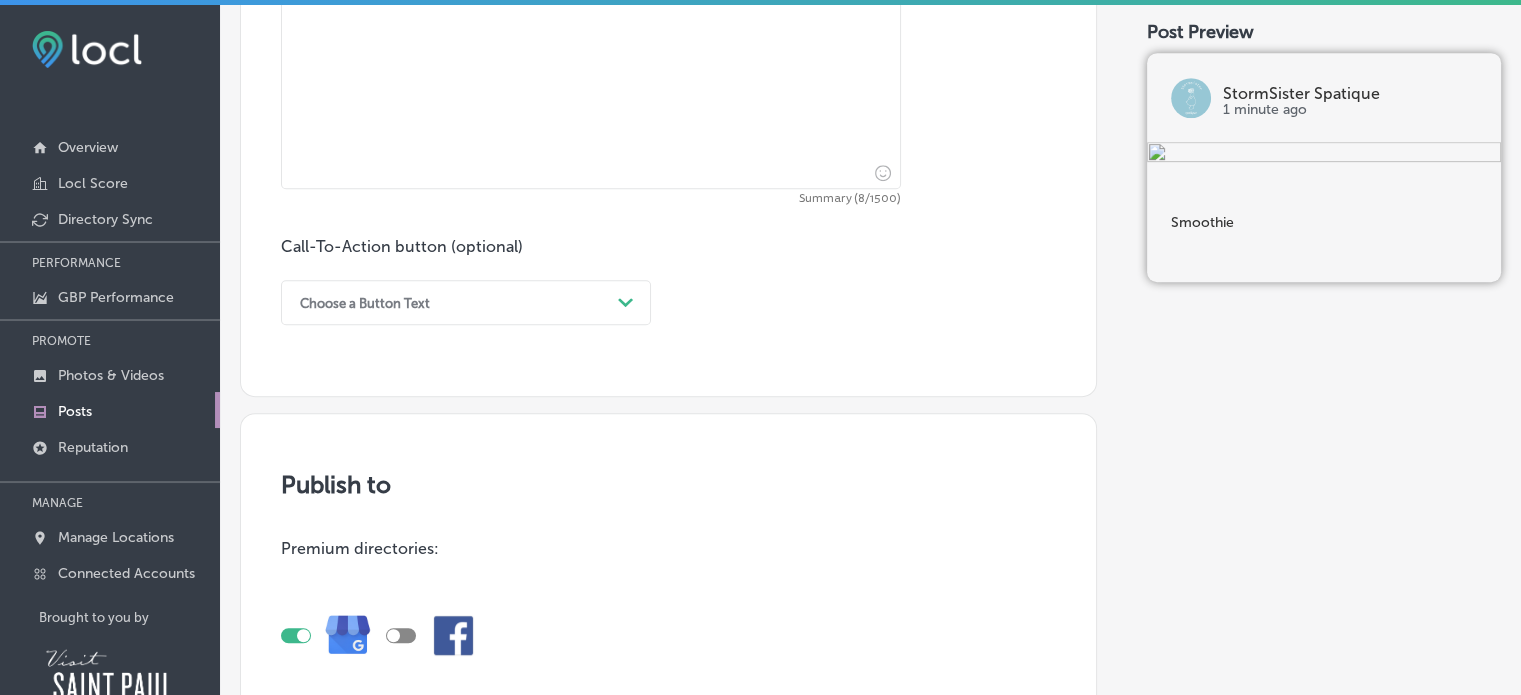 scroll, scrollTop: 1024, scrollLeft: 0, axis: vertical 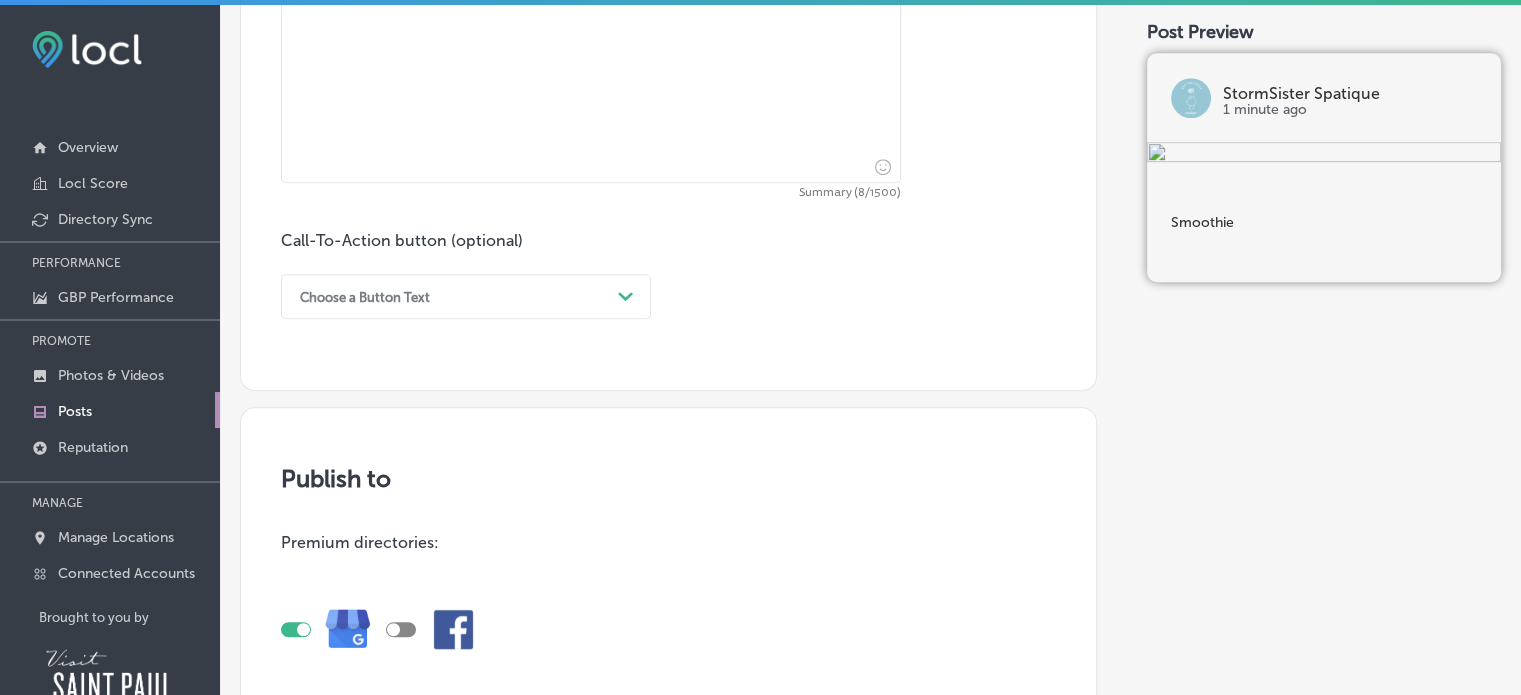 type on "Smoothie" 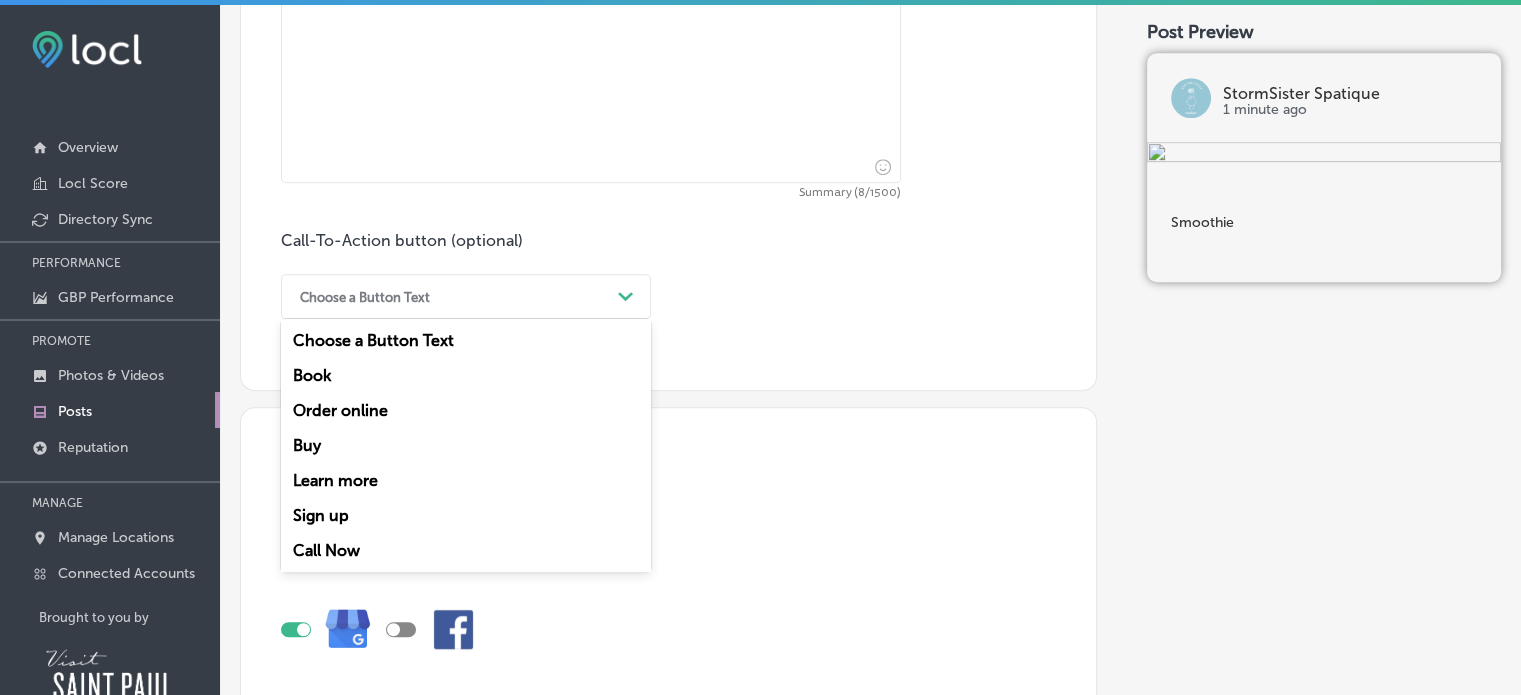 click on "Path
Created with Sketch." at bounding box center [626, 297] 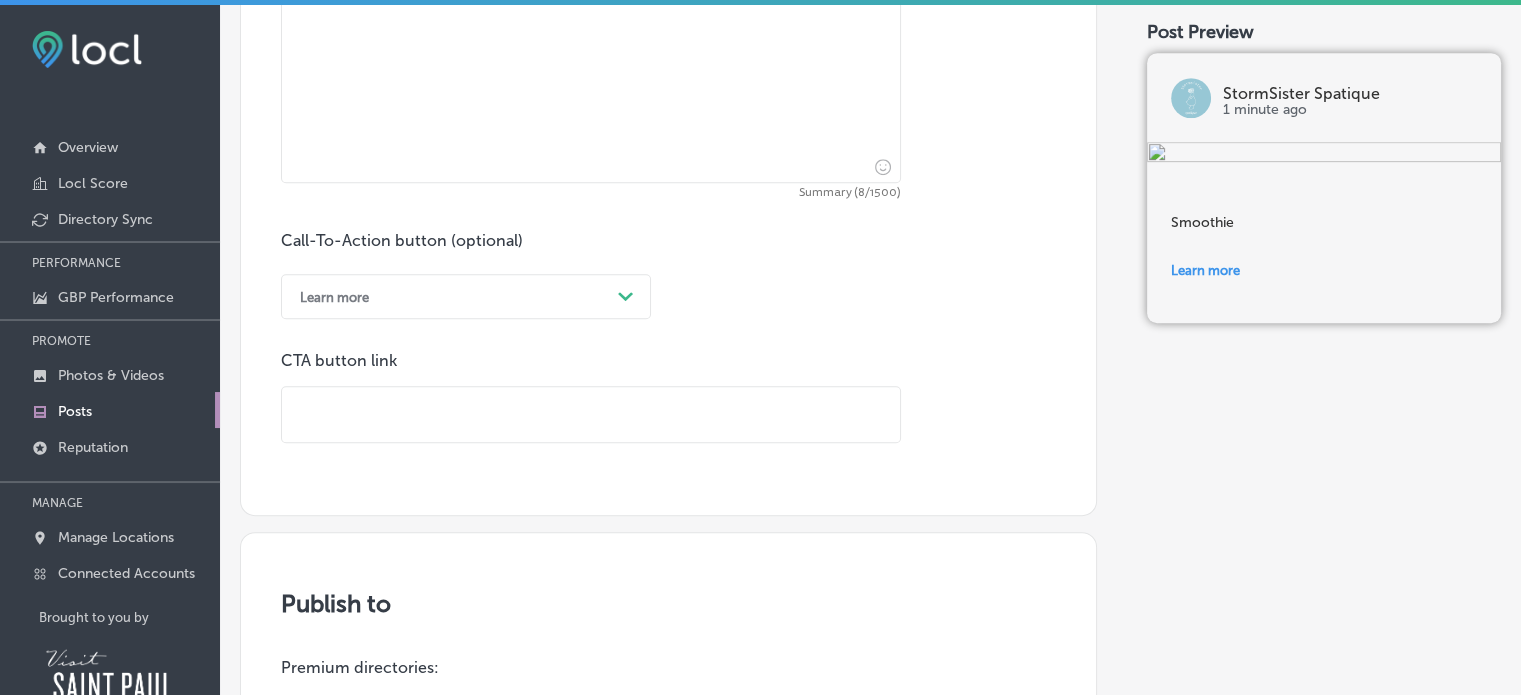 click at bounding box center (591, 414) 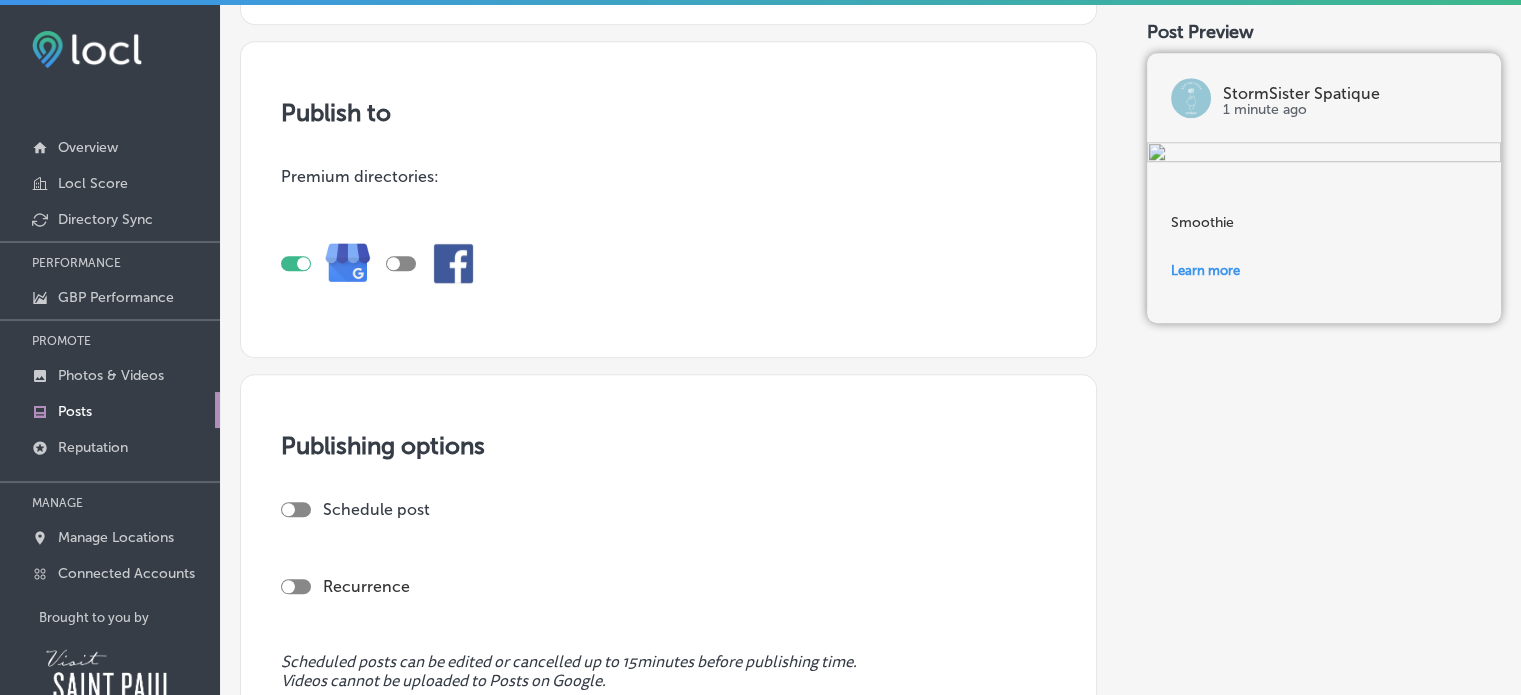 scroll, scrollTop: 1590, scrollLeft: 0, axis: vertical 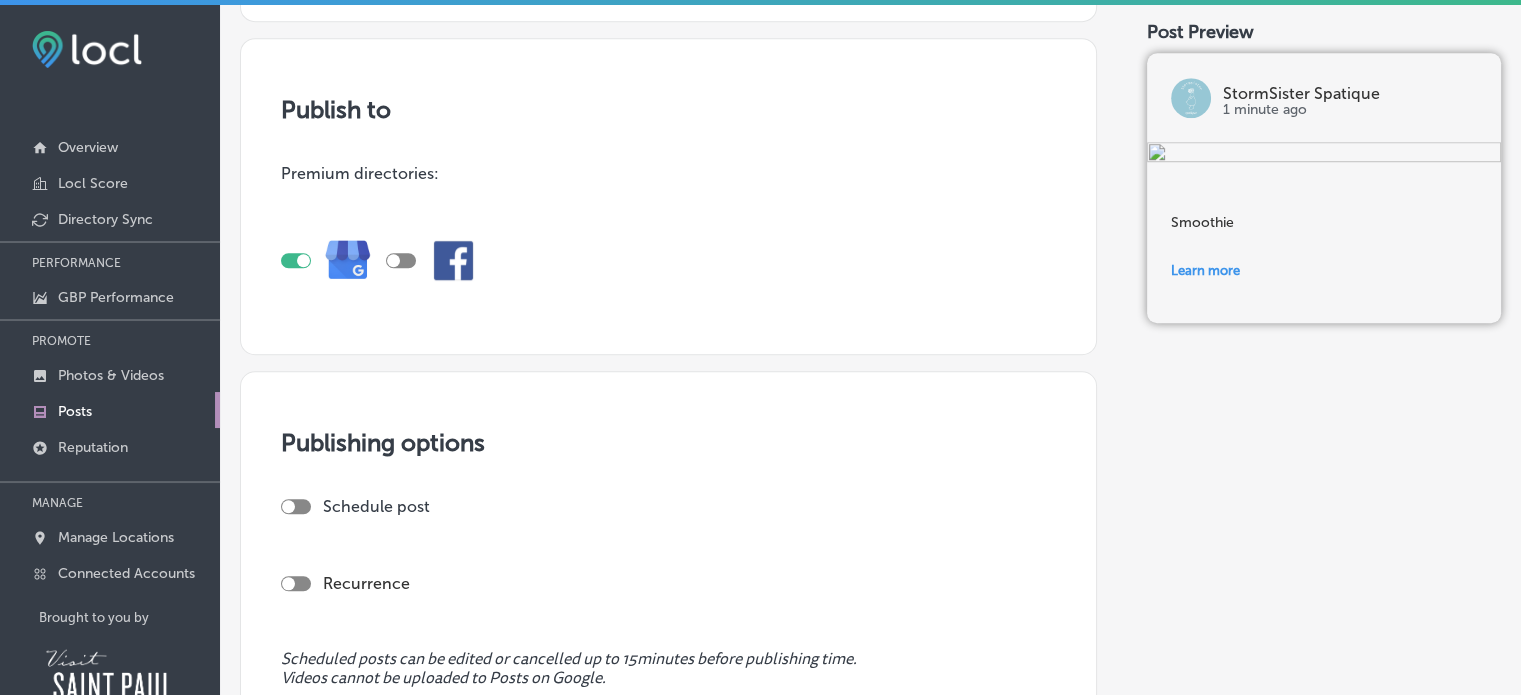 click at bounding box center [296, 506] 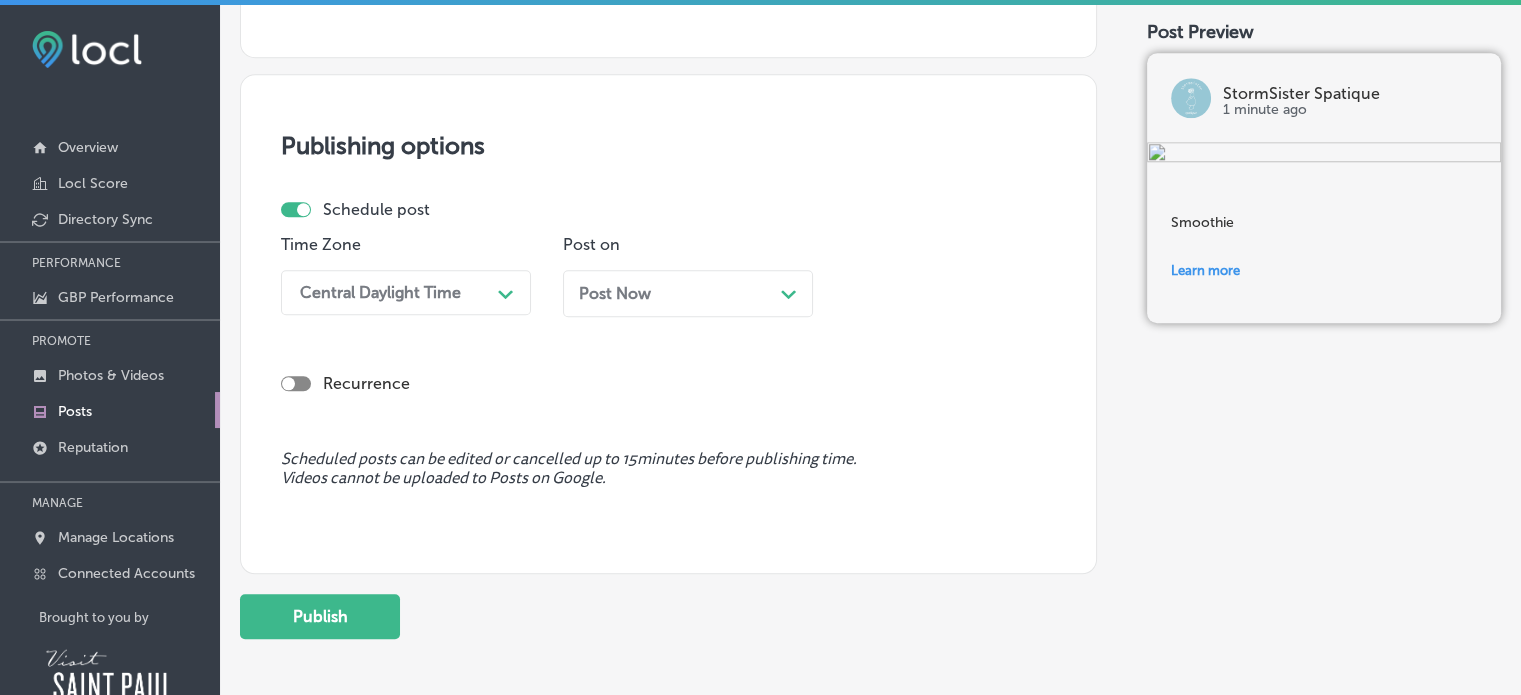 scroll, scrollTop: 1913, scrollLeft: 0, axis: vertical 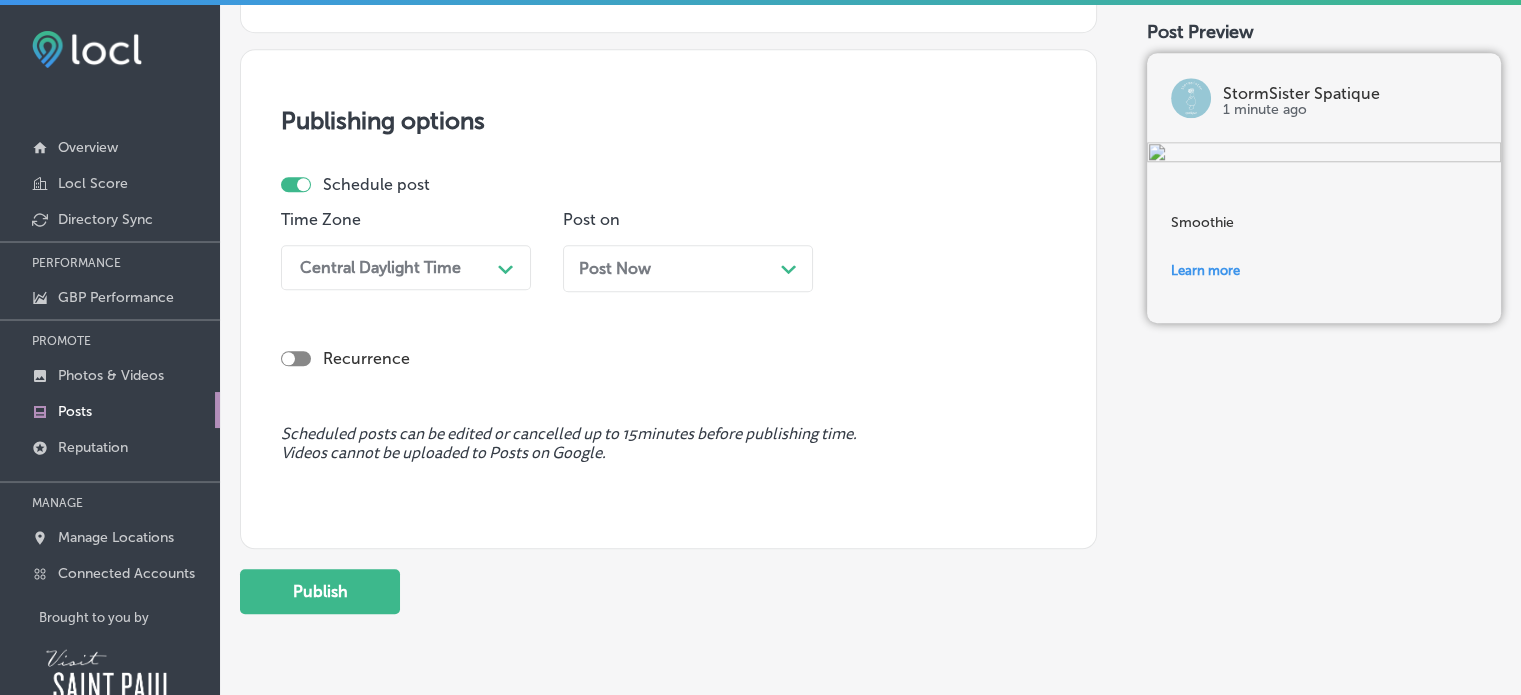 click at bounding box center (296, 358) 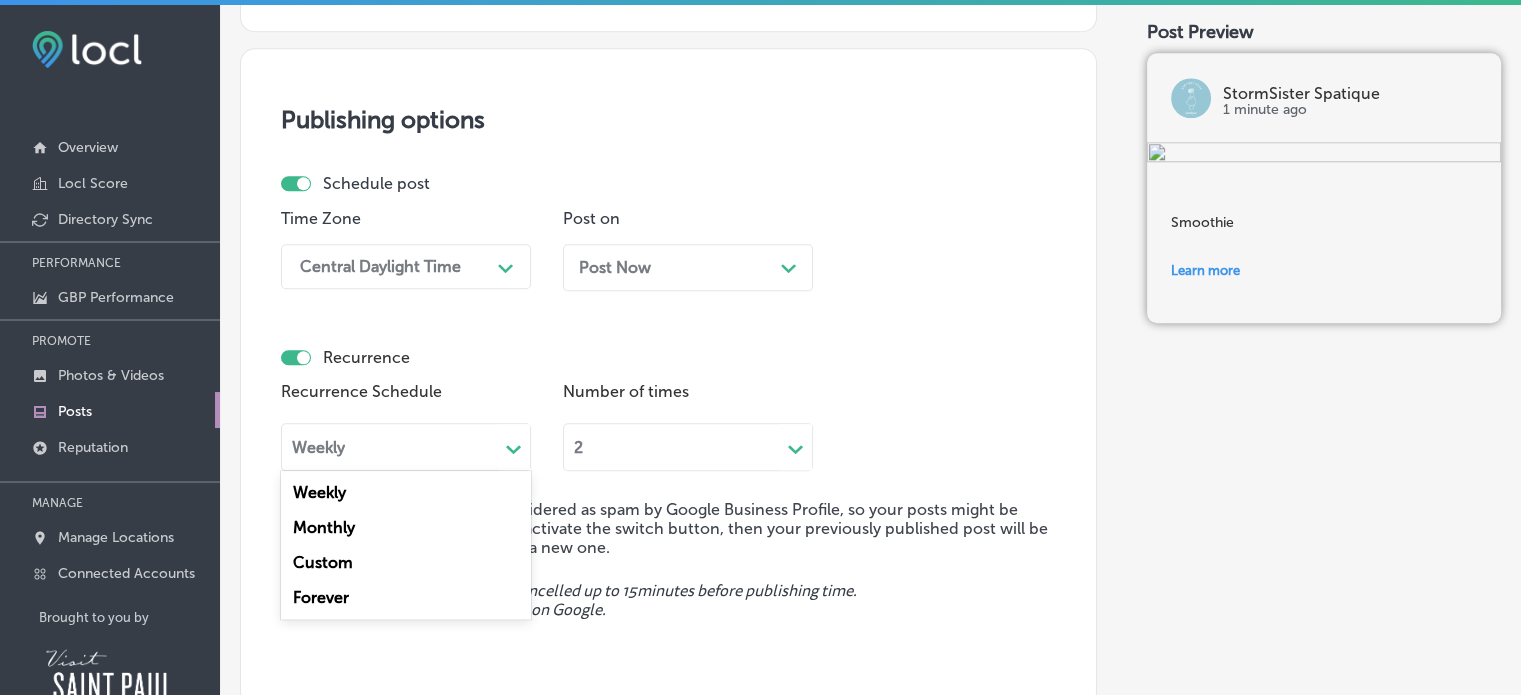 click on "Path
Created with Sketch." 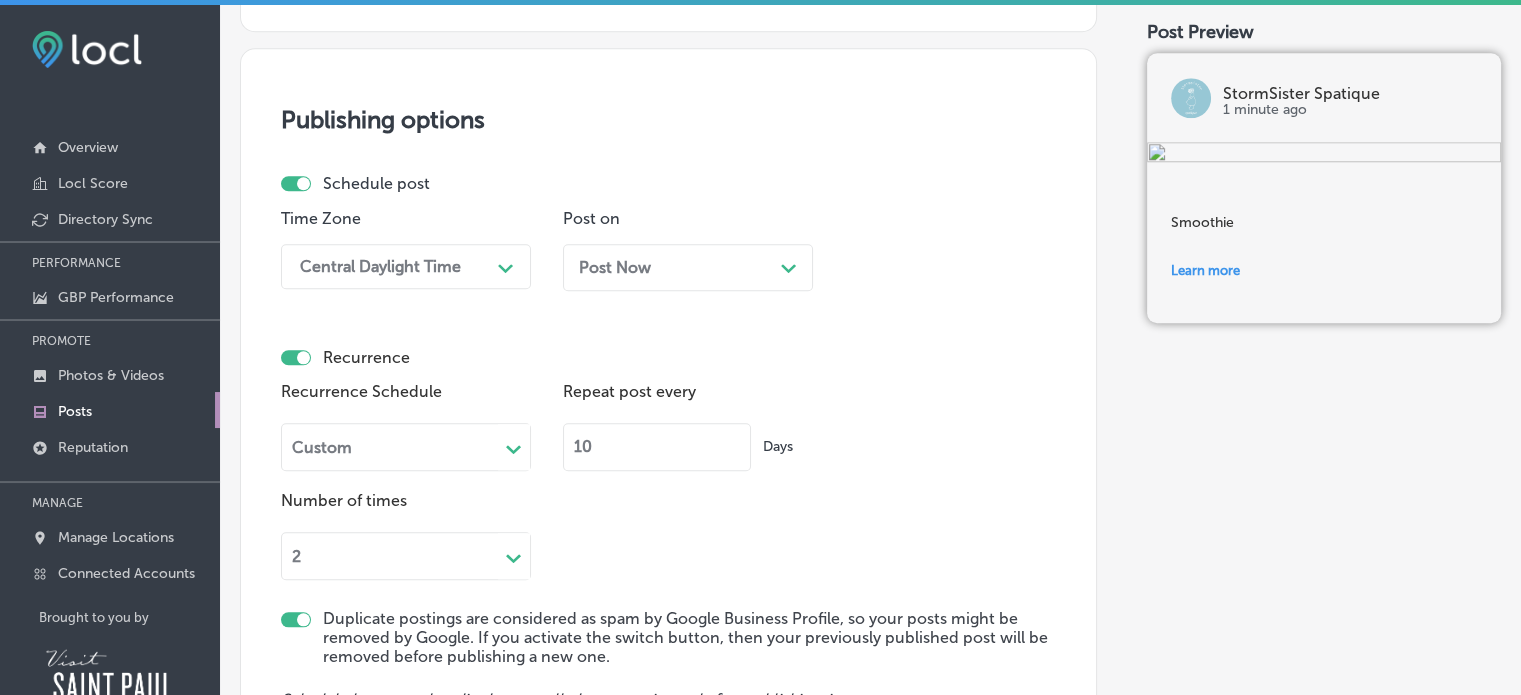 click on "10" at bounding box center (657, 447) 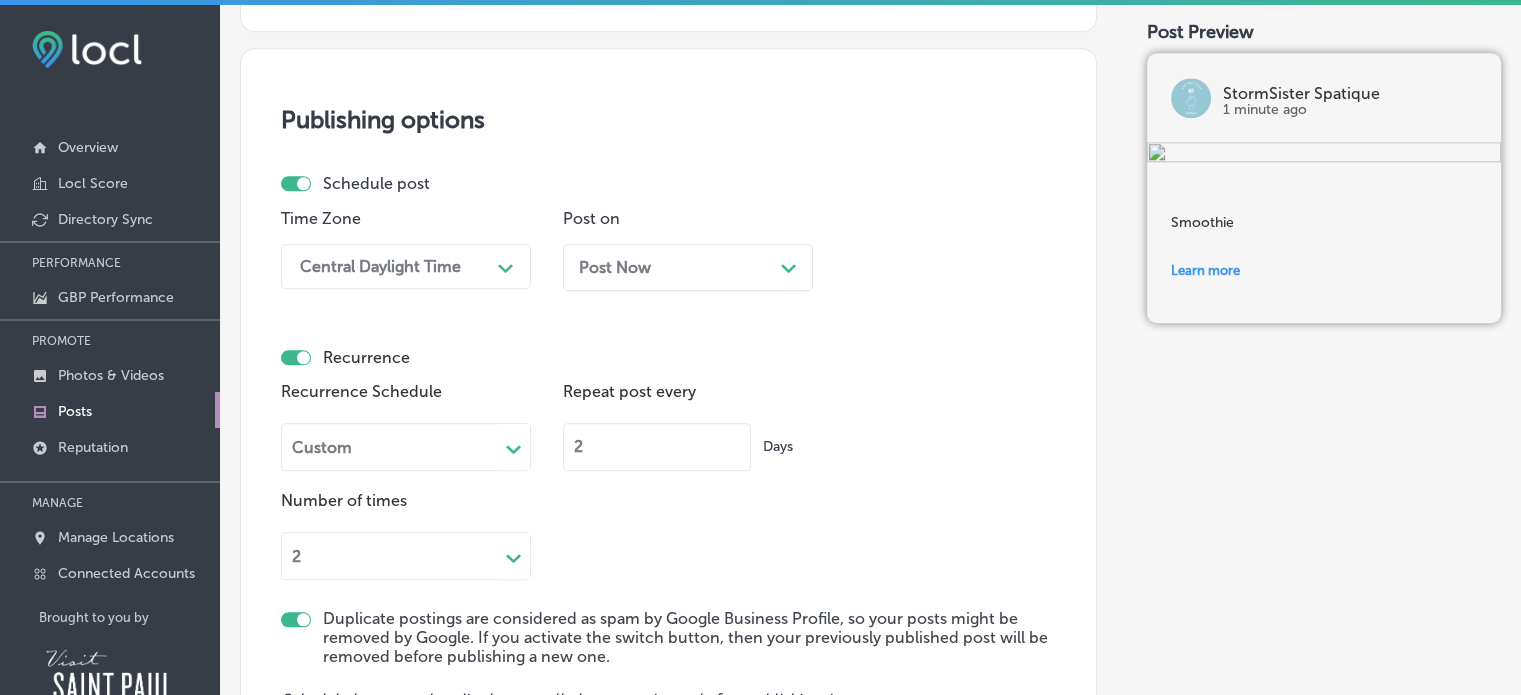 type on "2" 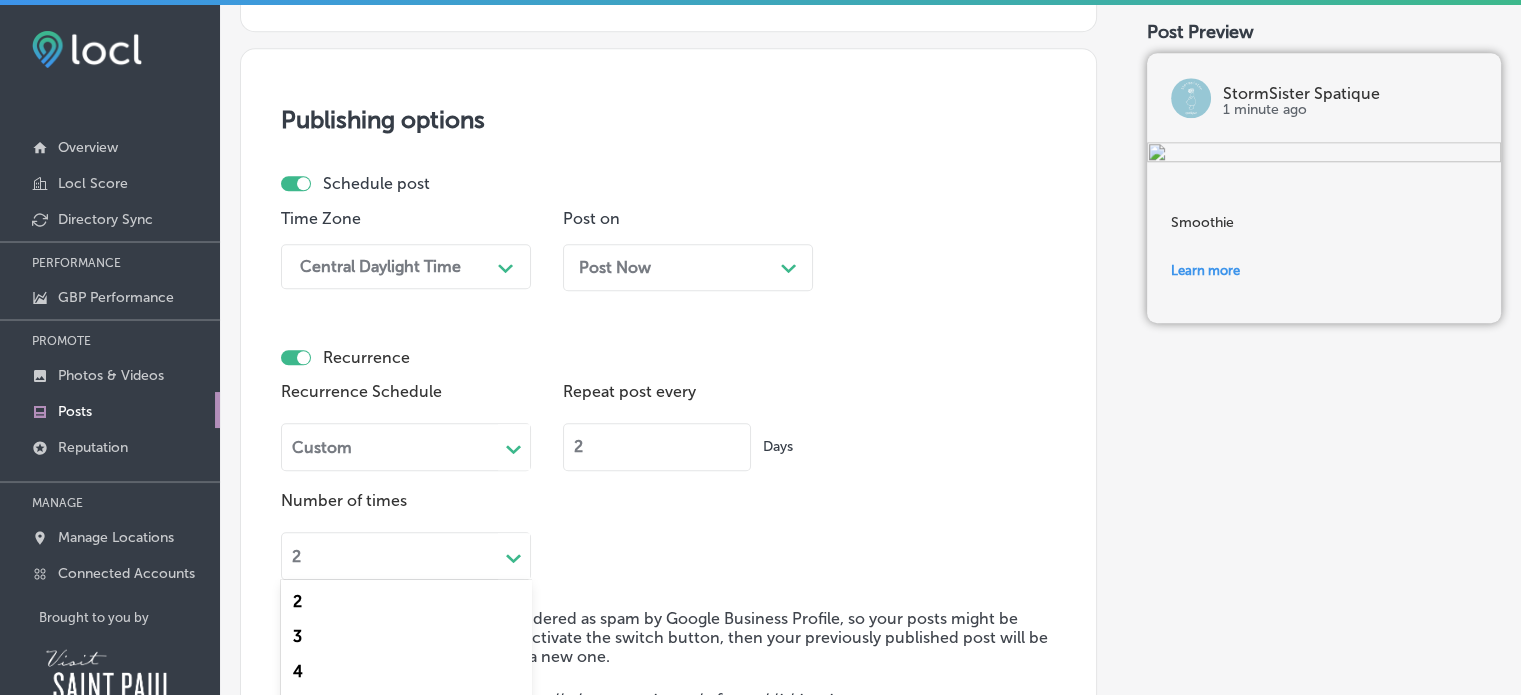 scroll, scrollTop: 2030, scrollLeft: 0, axis: vertical 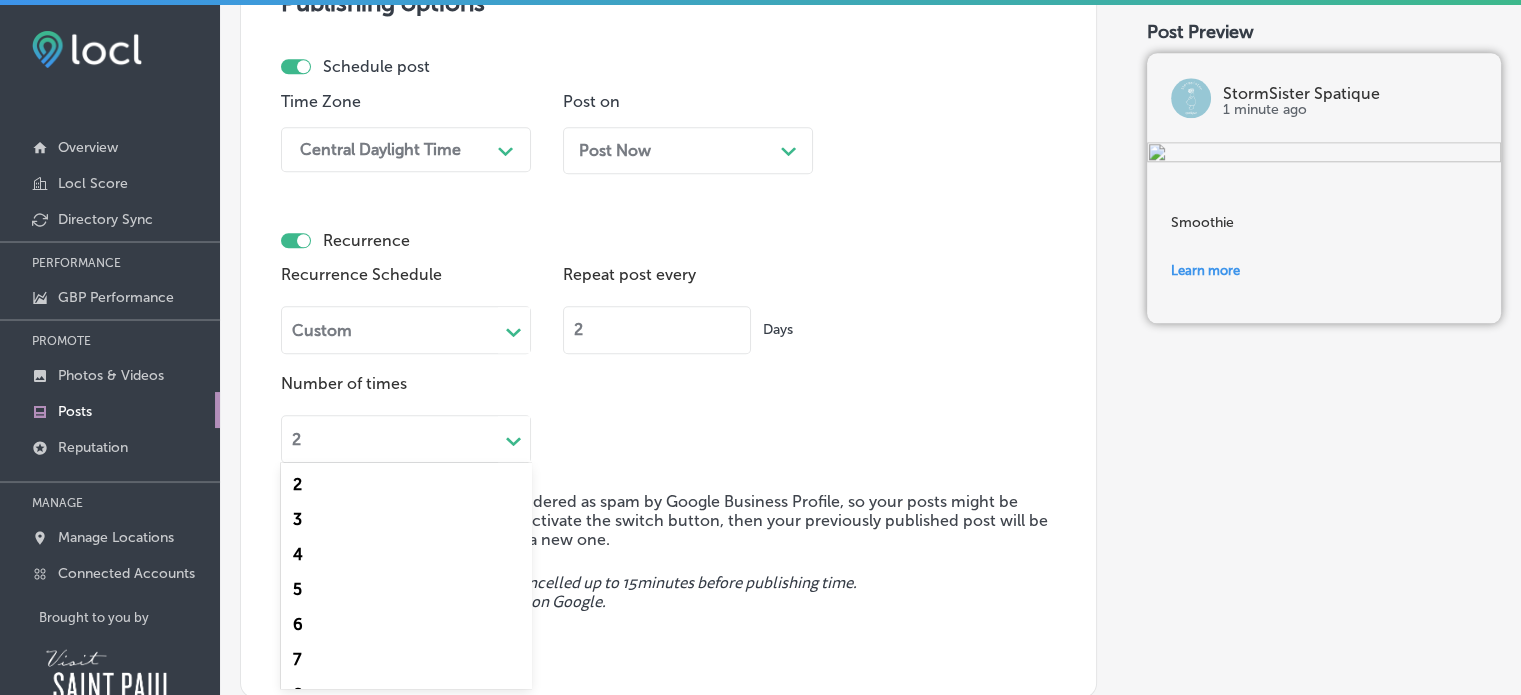 click on "option 4 focused, 3 of 23. 23 results available. Use Up and Down to choose options, press Enter to select the currently focused option, press Escape to exit the menu, press Tab to select the option and exit the menu. 2
Path
Created with Sketch.
2 3 4 5 6 7 8 9 10 11 12 13 14 15 16 17 18 19 20 21 22 23 24" at bounding box center [406, 436] 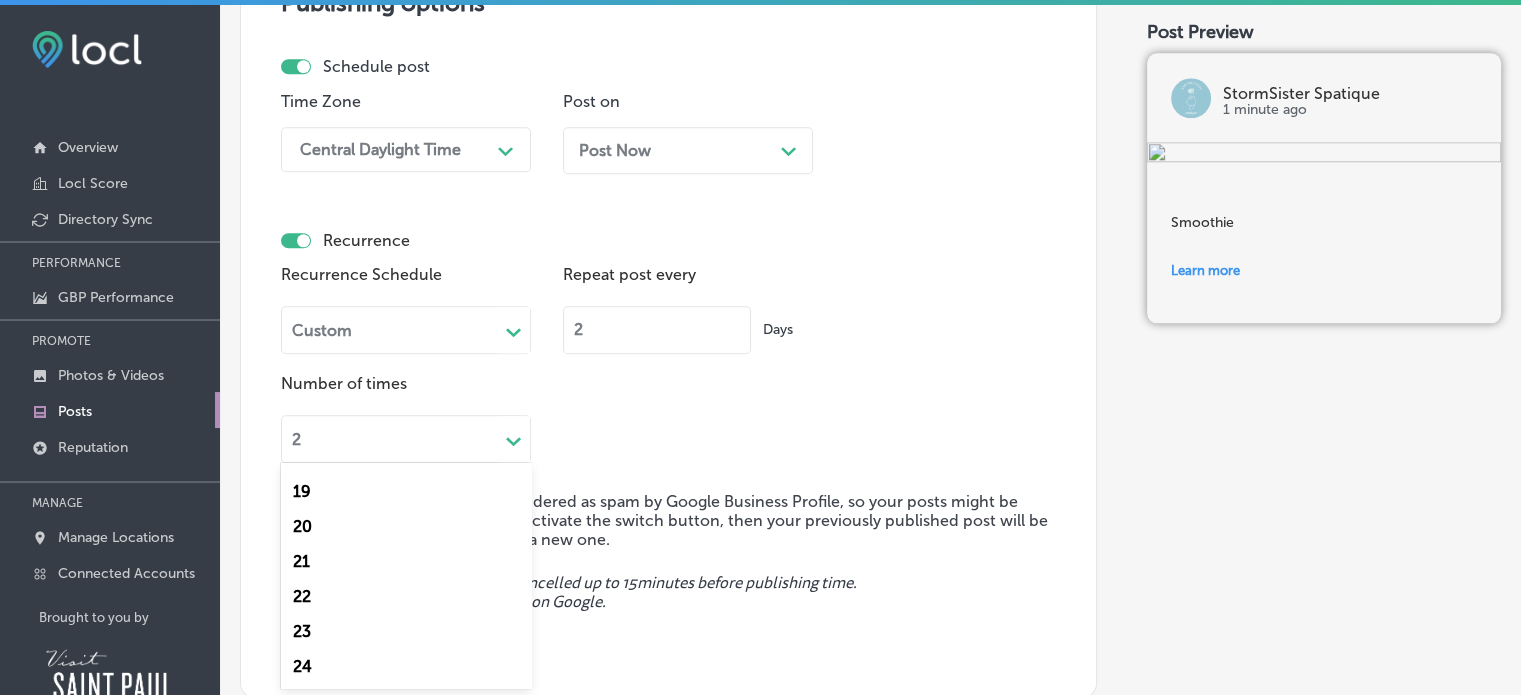 scroll, scrollTop: 592, scrollLeft: 0, axis: vertical 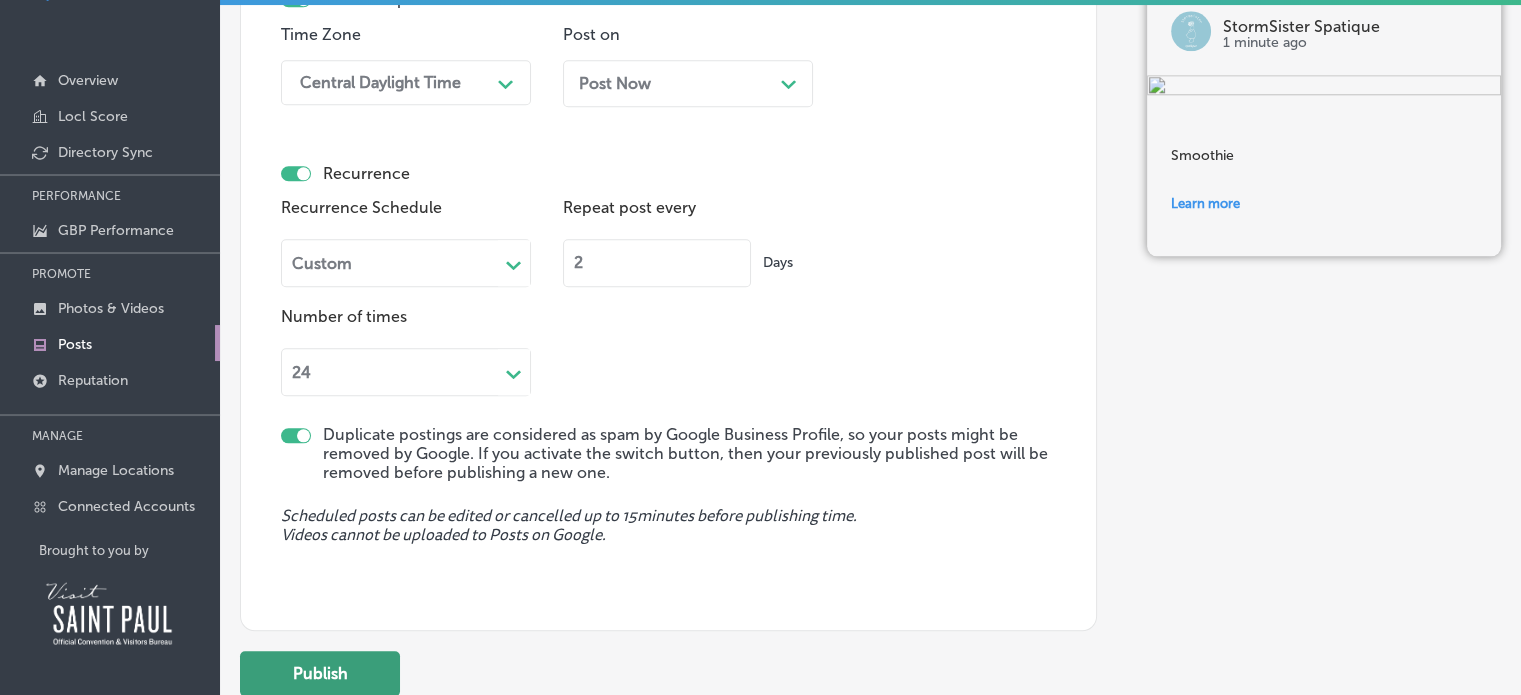 click on "Publish" at bounding box center (320, 673) 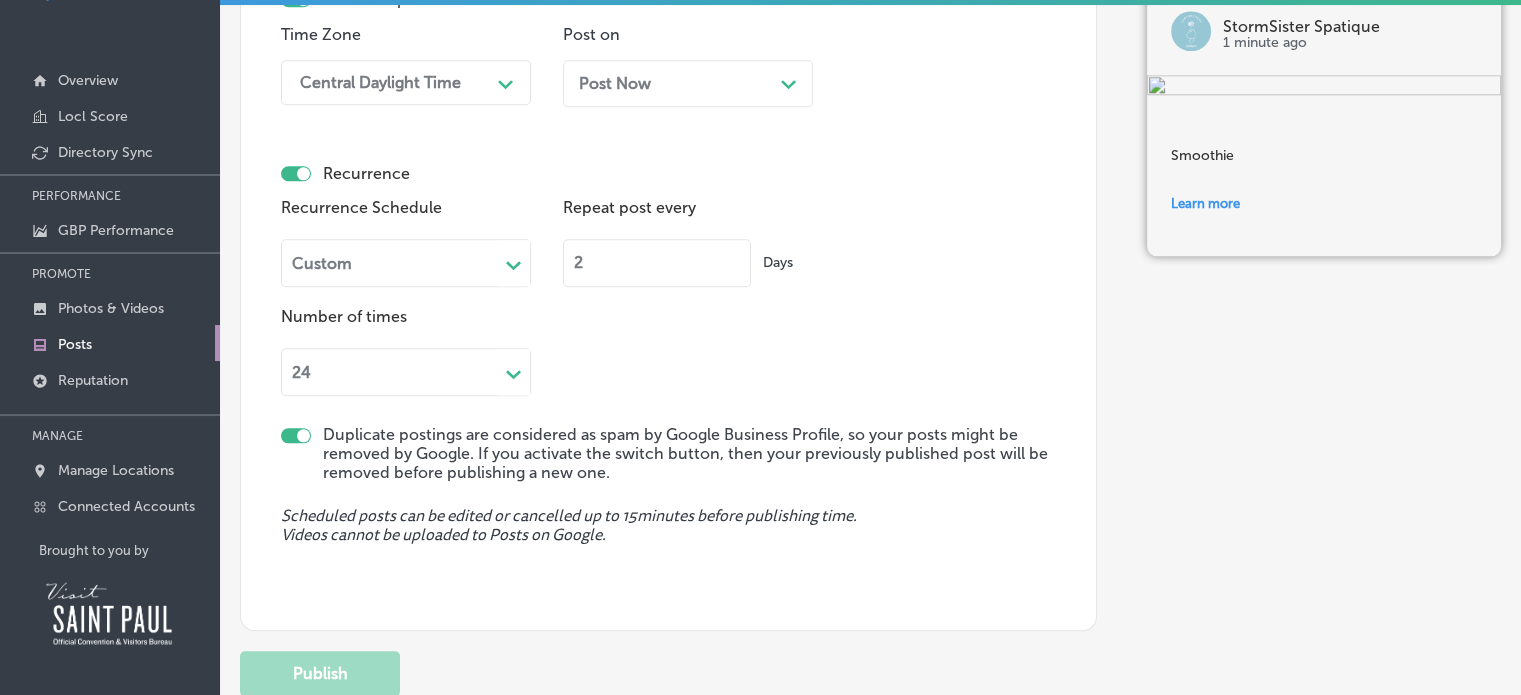 type 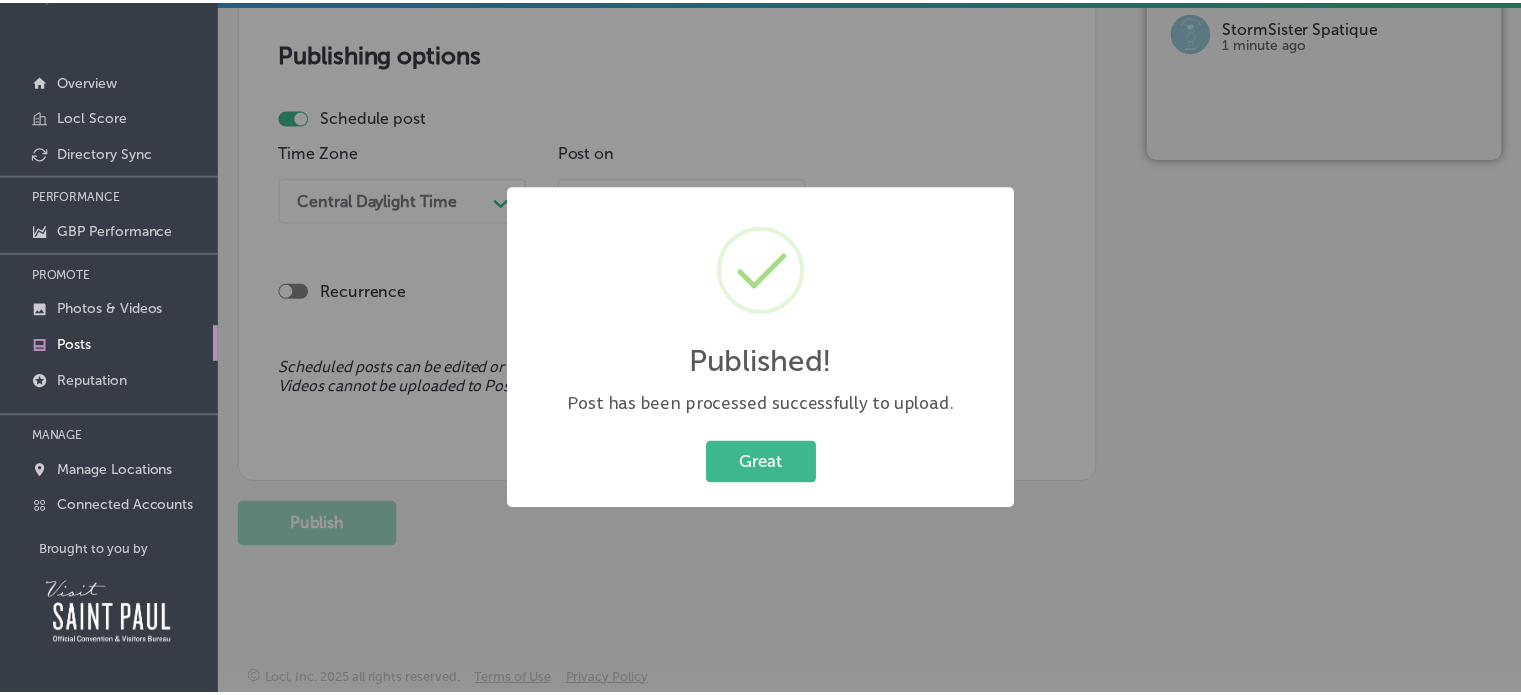 scroll, scrollTop: 1717, scrollLeft: 0, axis: vertical 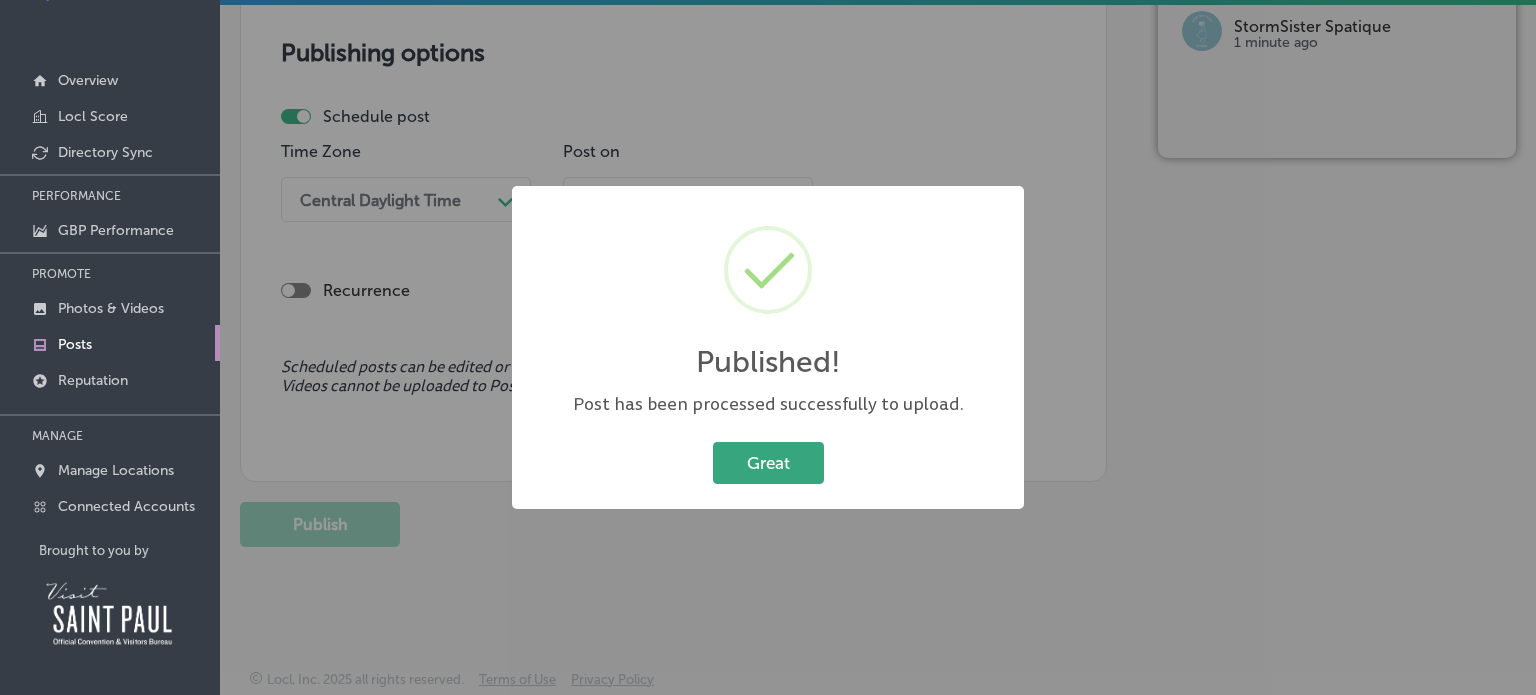 click on "Great" at bounding box center [768, 462] 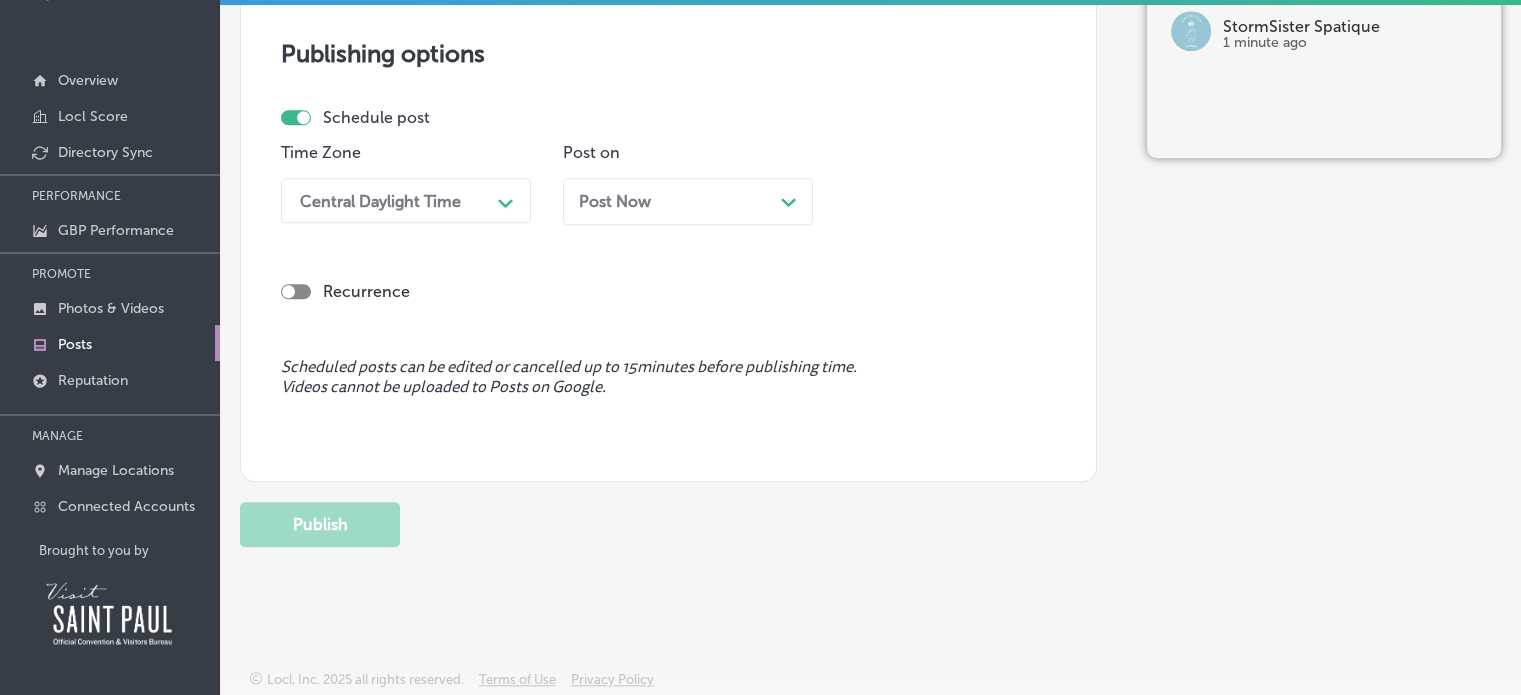 scroll, scrollTop: 1716, scrollLeft: 0, axis: vertical 